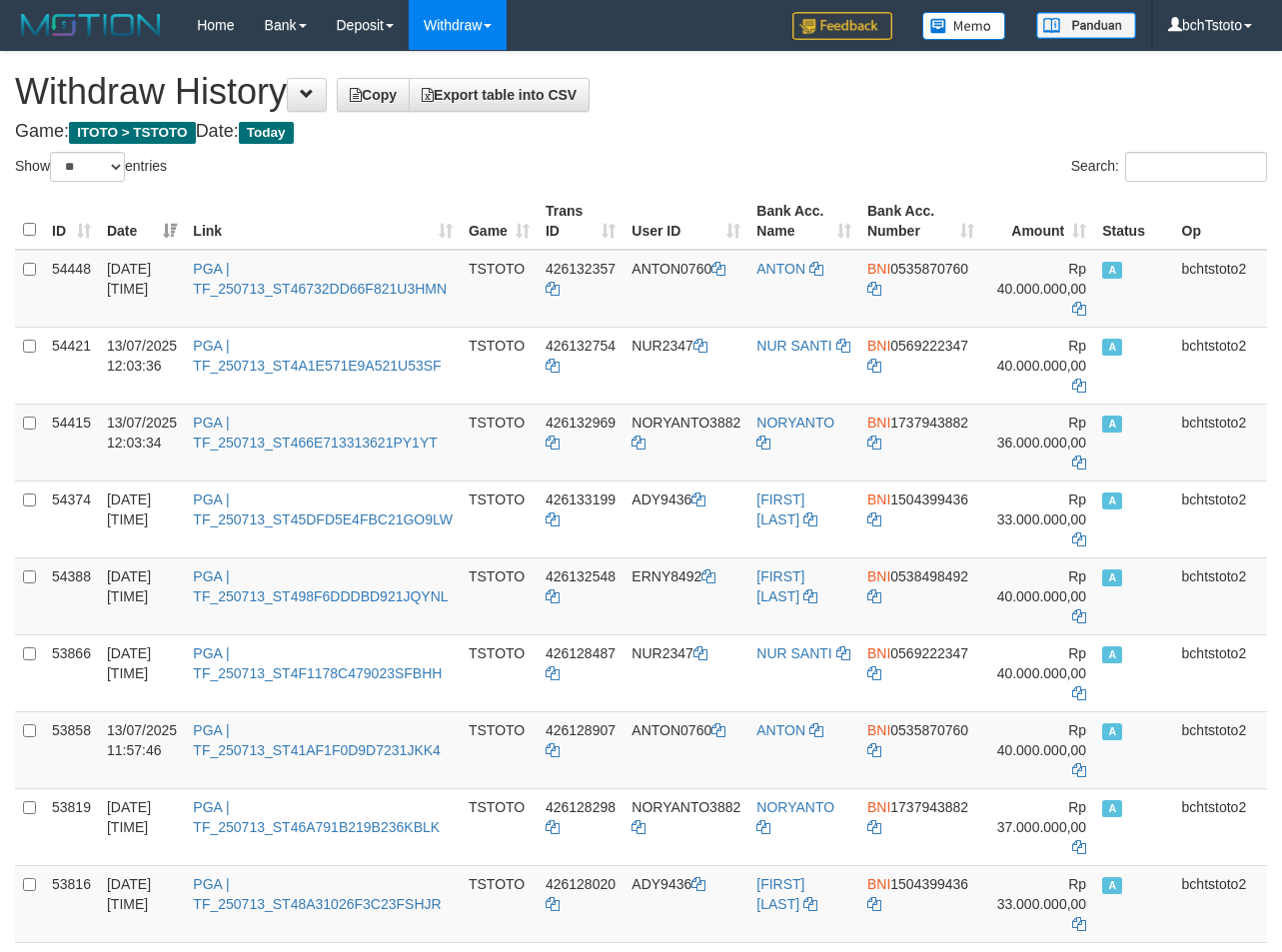 select on "**" 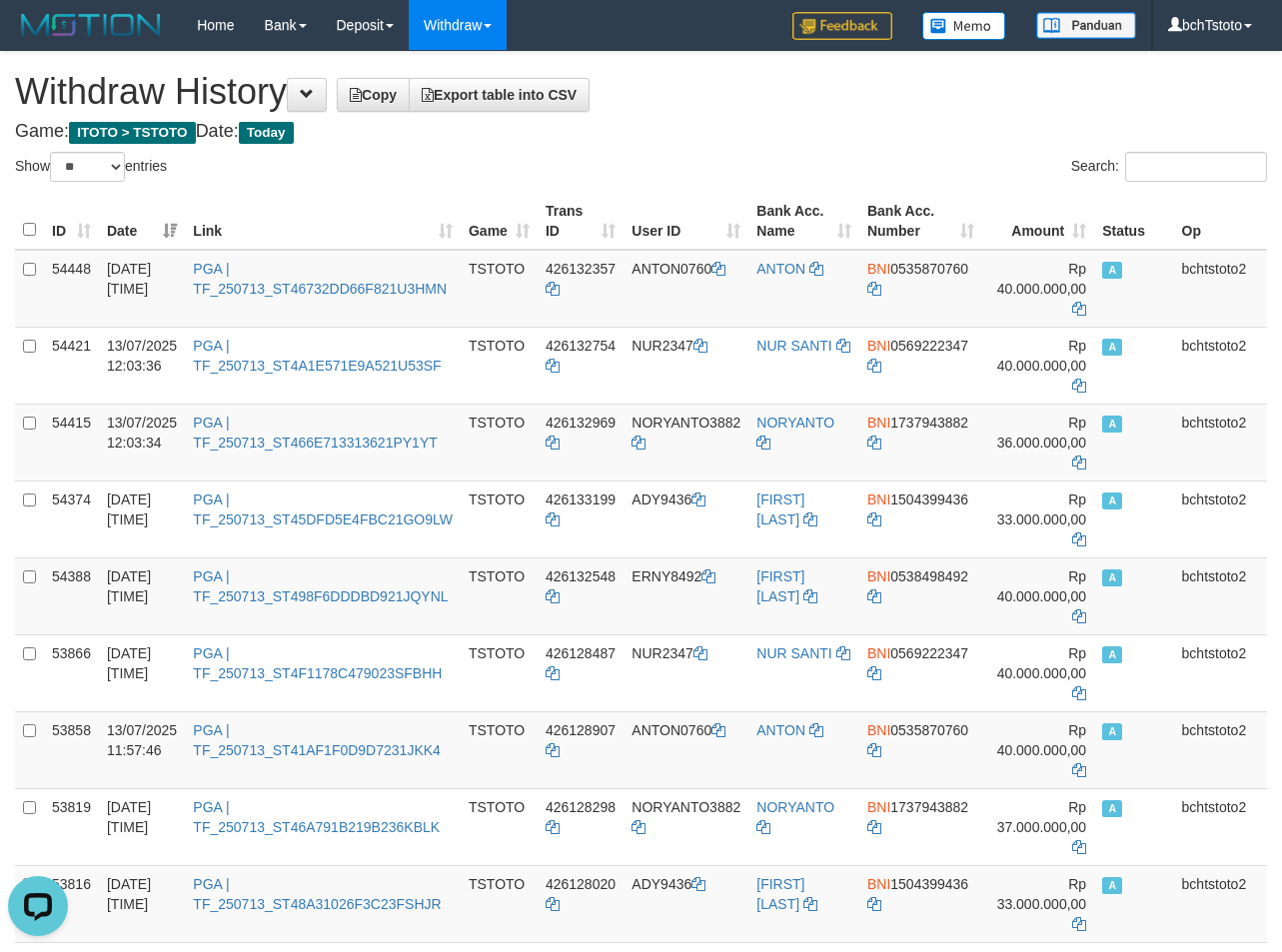 scroll, scrollTop: 0, scrollLeft: 0, axis: both 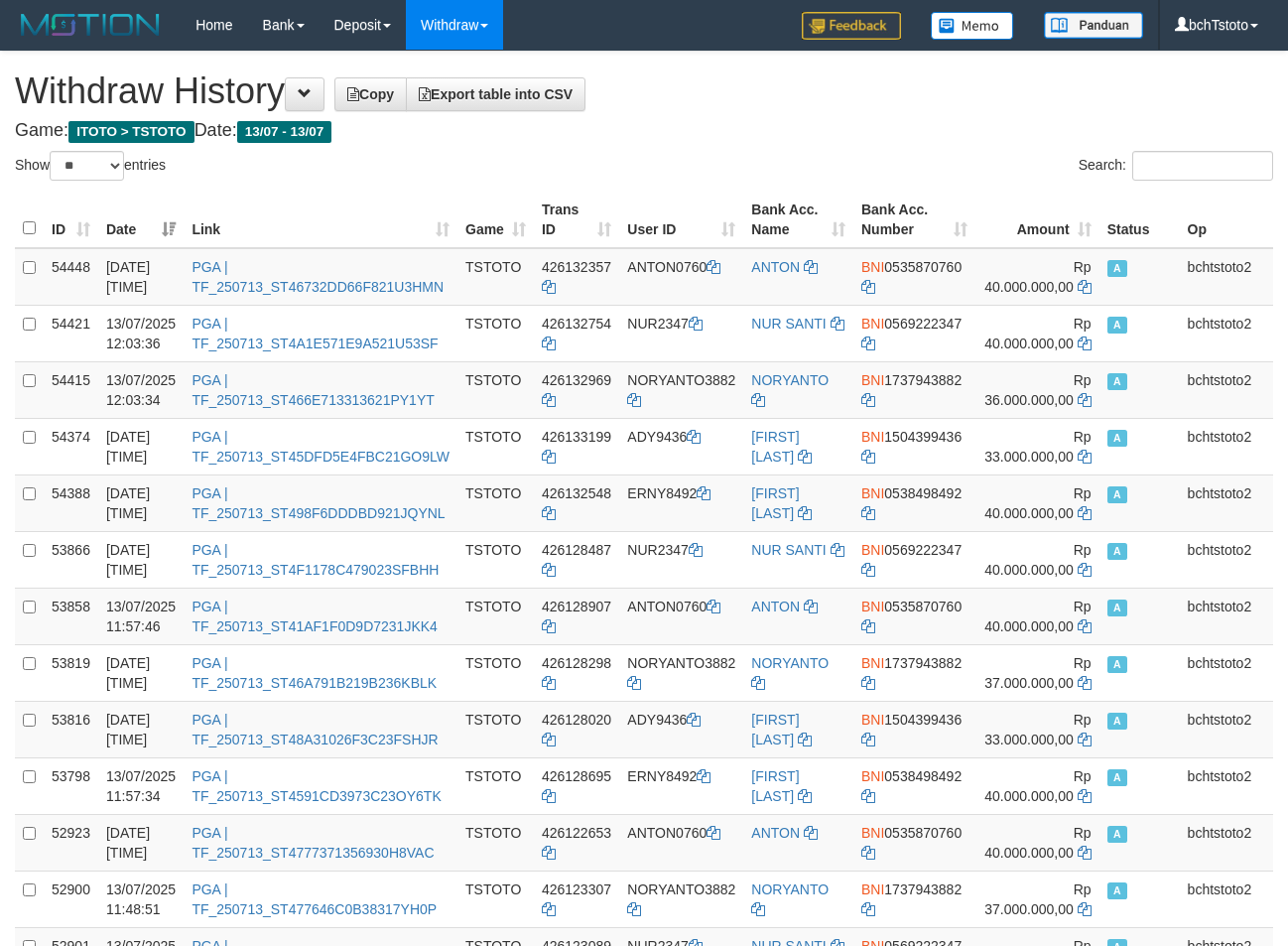 select on "**" 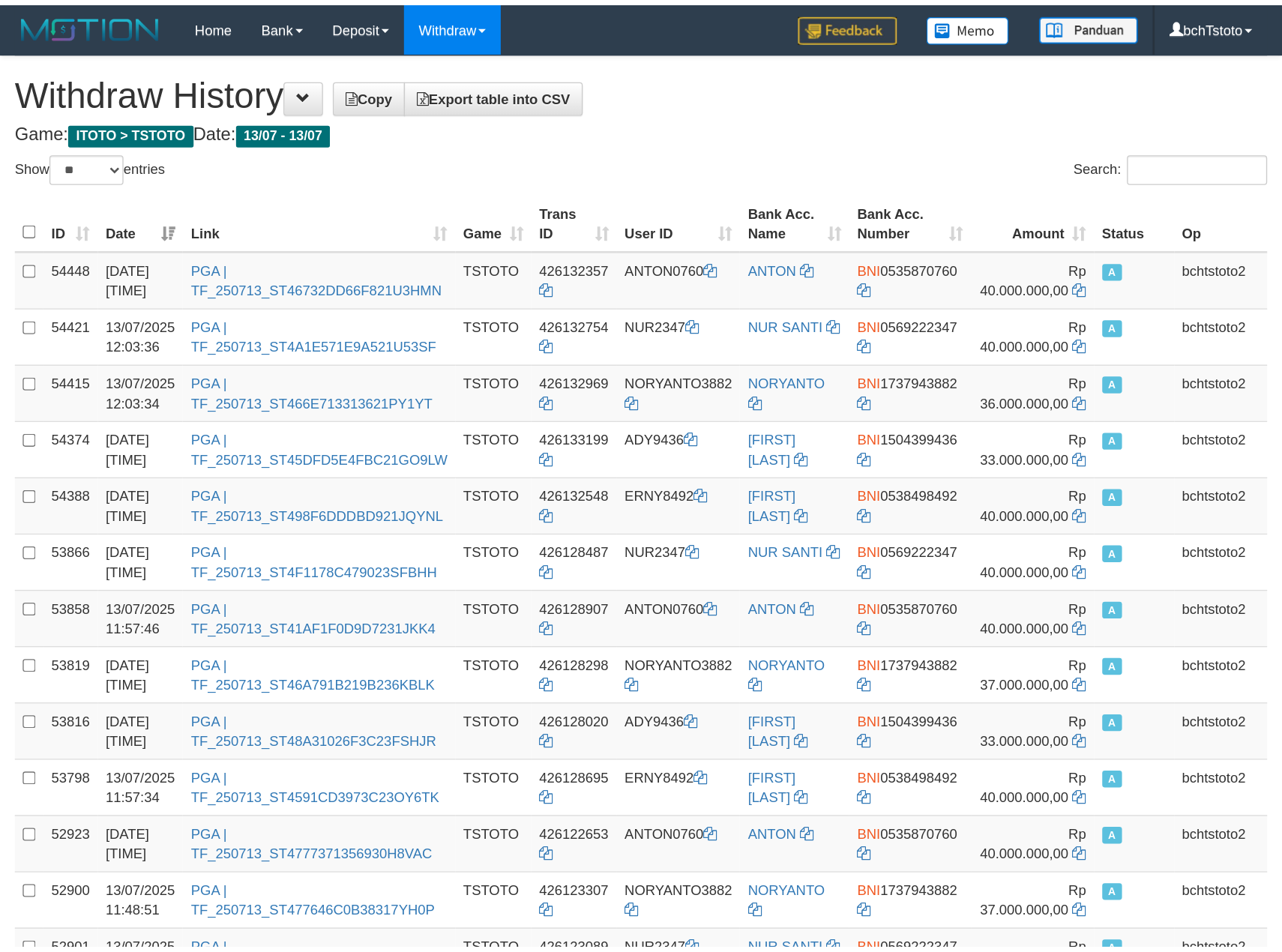scroll, scrollTop: 0, scrollLeft: 0, axis: both 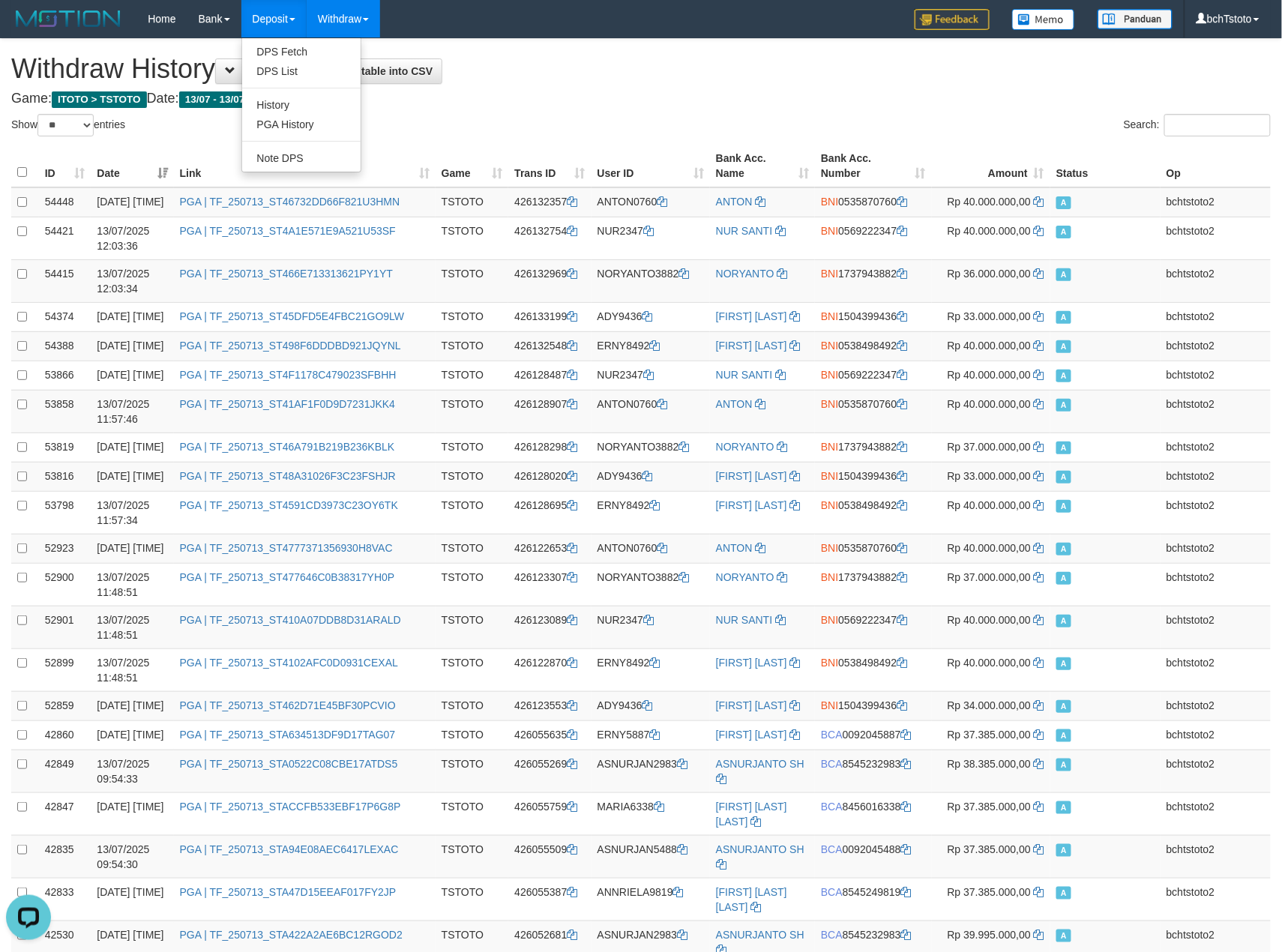 click on "Deposit" at bounding box center (274, 19) 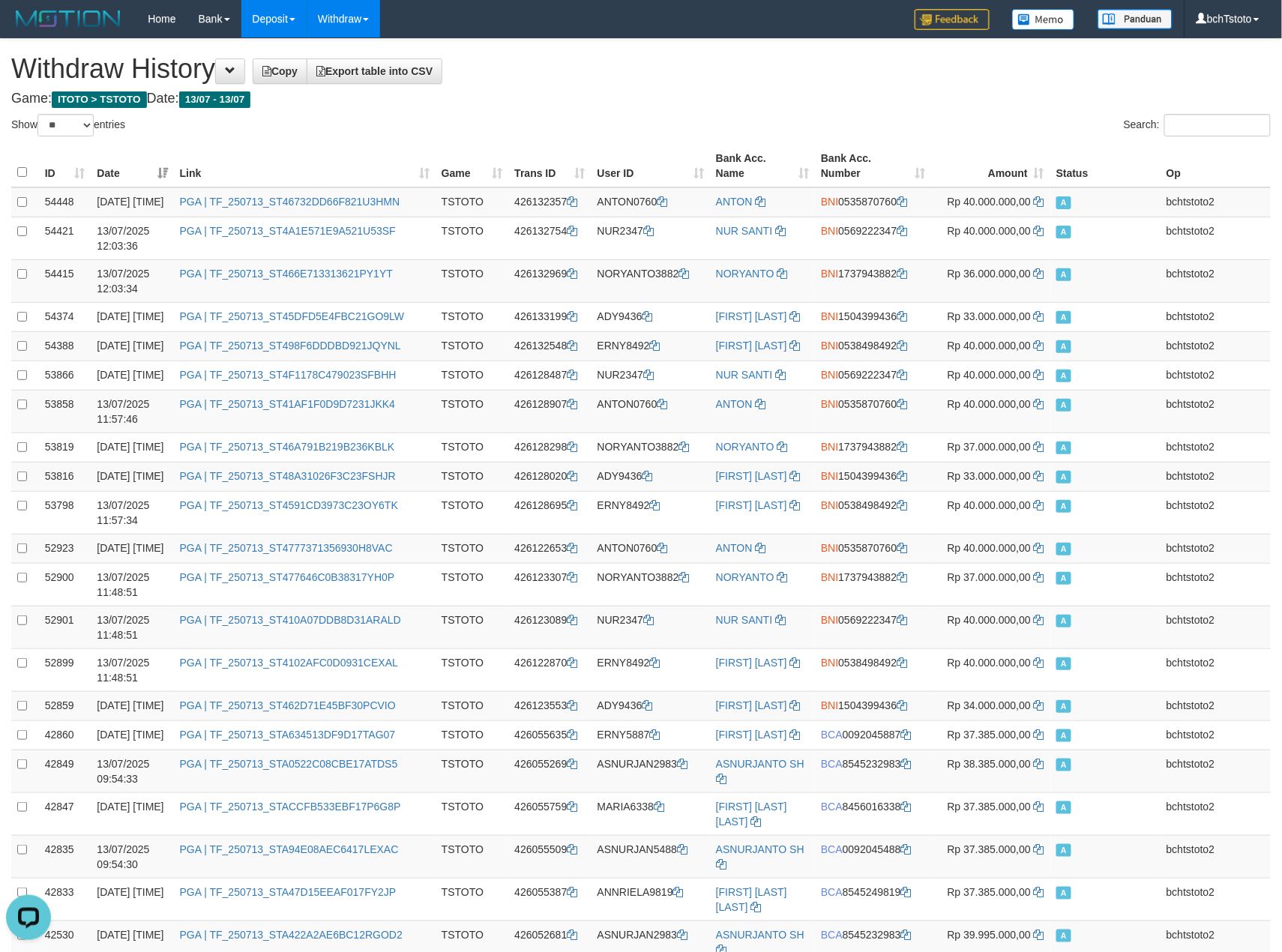 click on "Deposit" at bounding box center (274, 19) 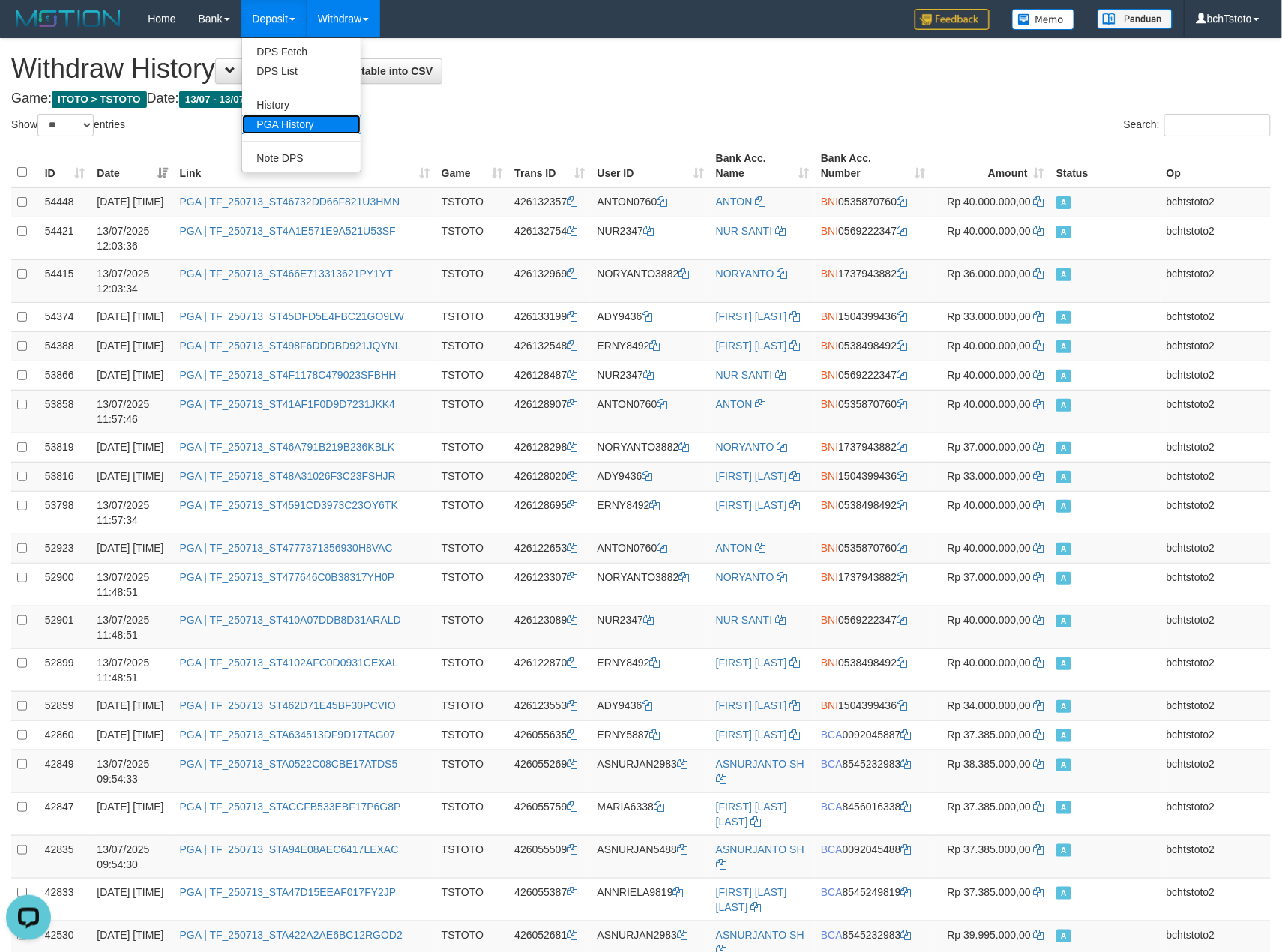 click on "PGA History" at bounding box center [301, 124] 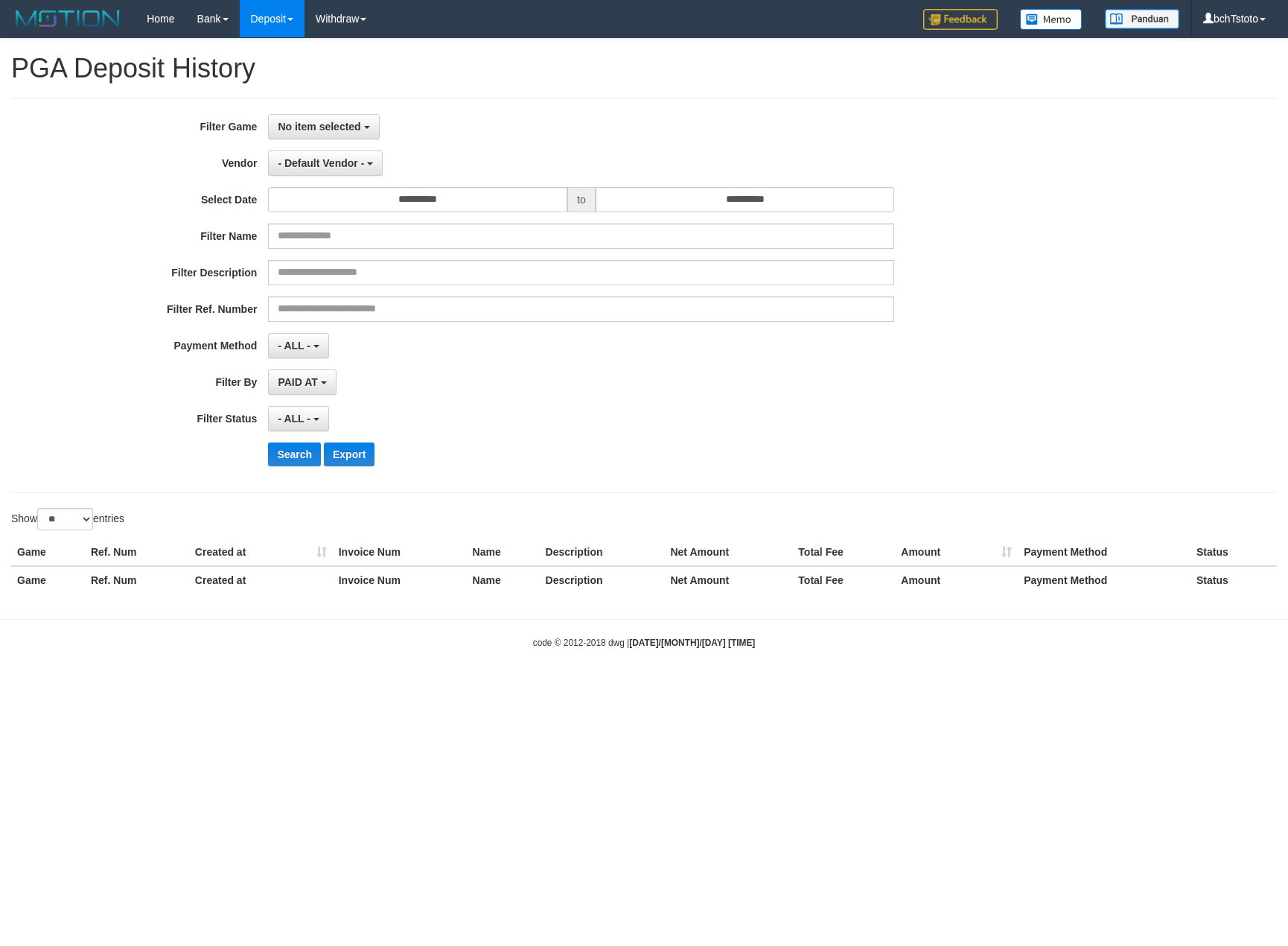 select 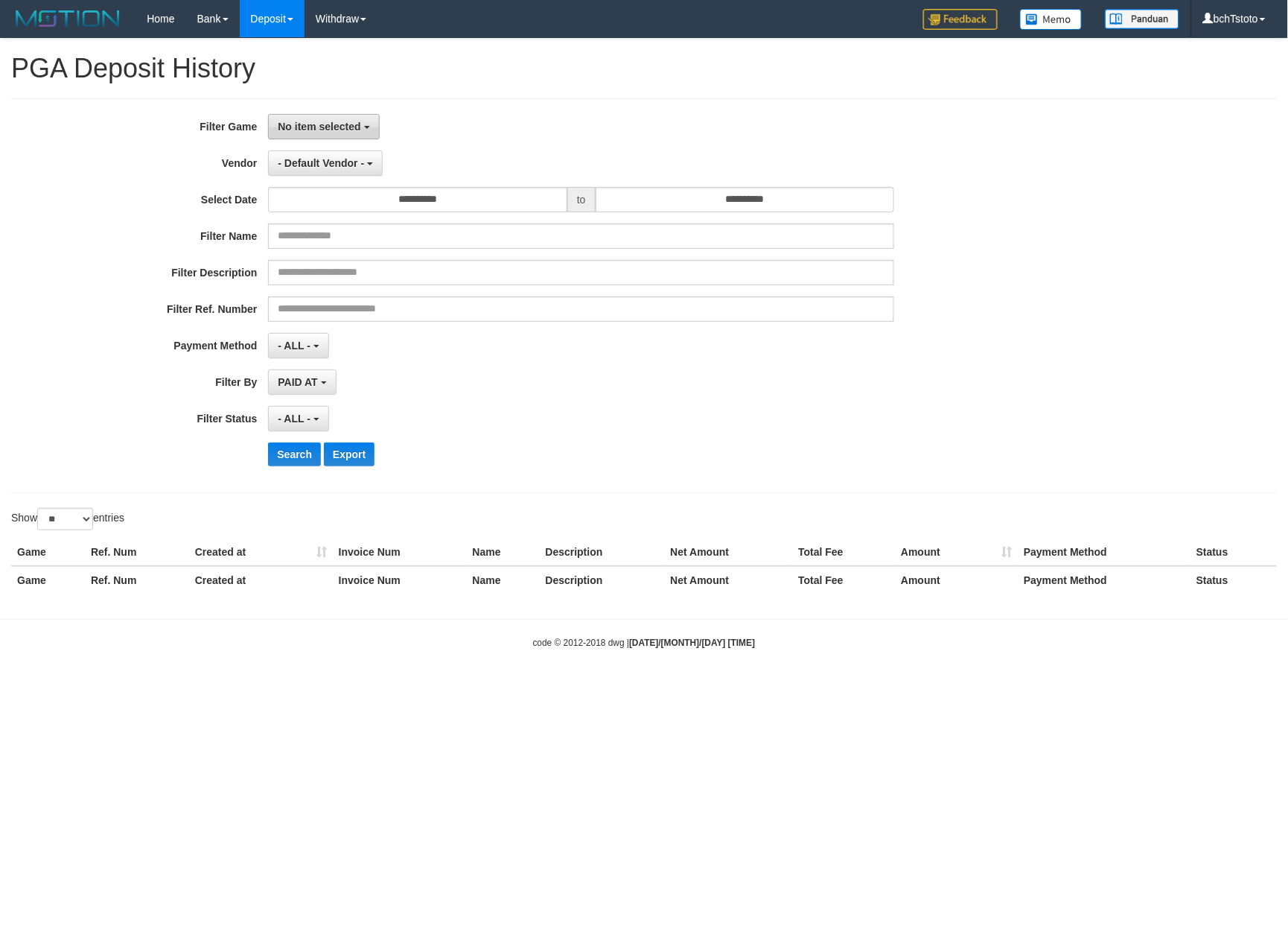 click on "No item selected" at bounding box center (319, 127) 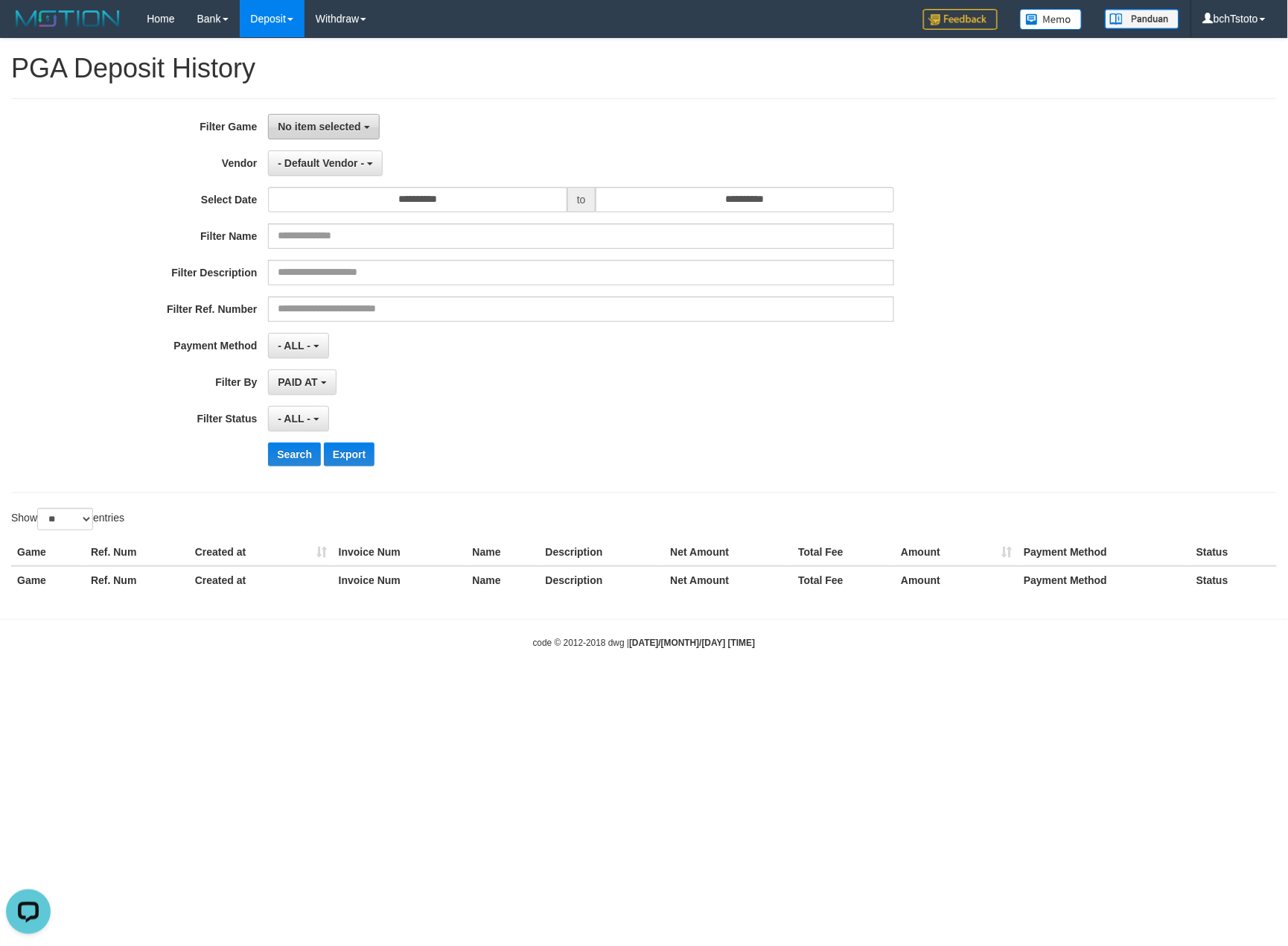 scroll, scrollTop: 0, scrollLeft: 0, axis: both 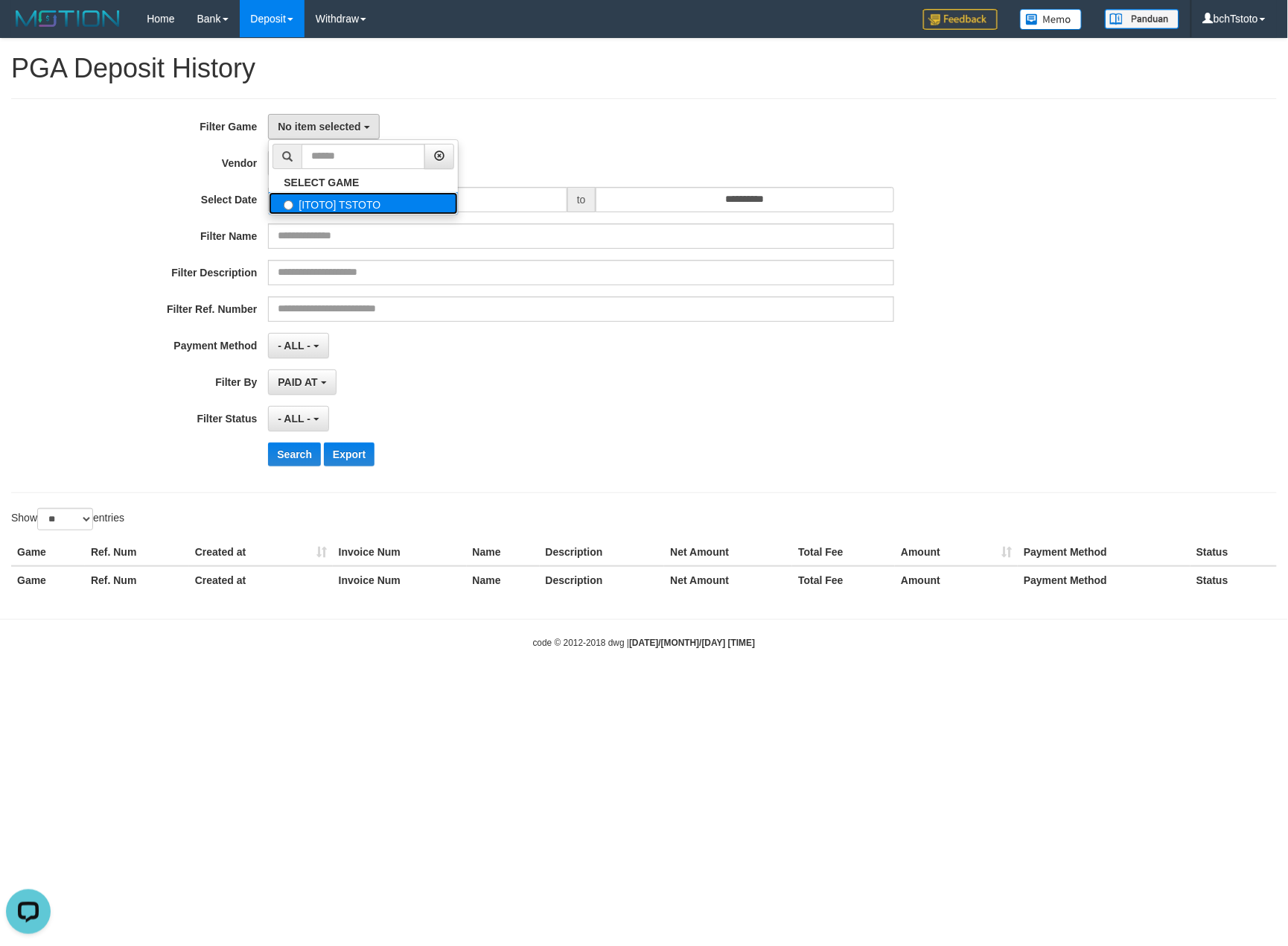 click on "[ITOTO] TSTOTO" at bounding box center (363, 203) 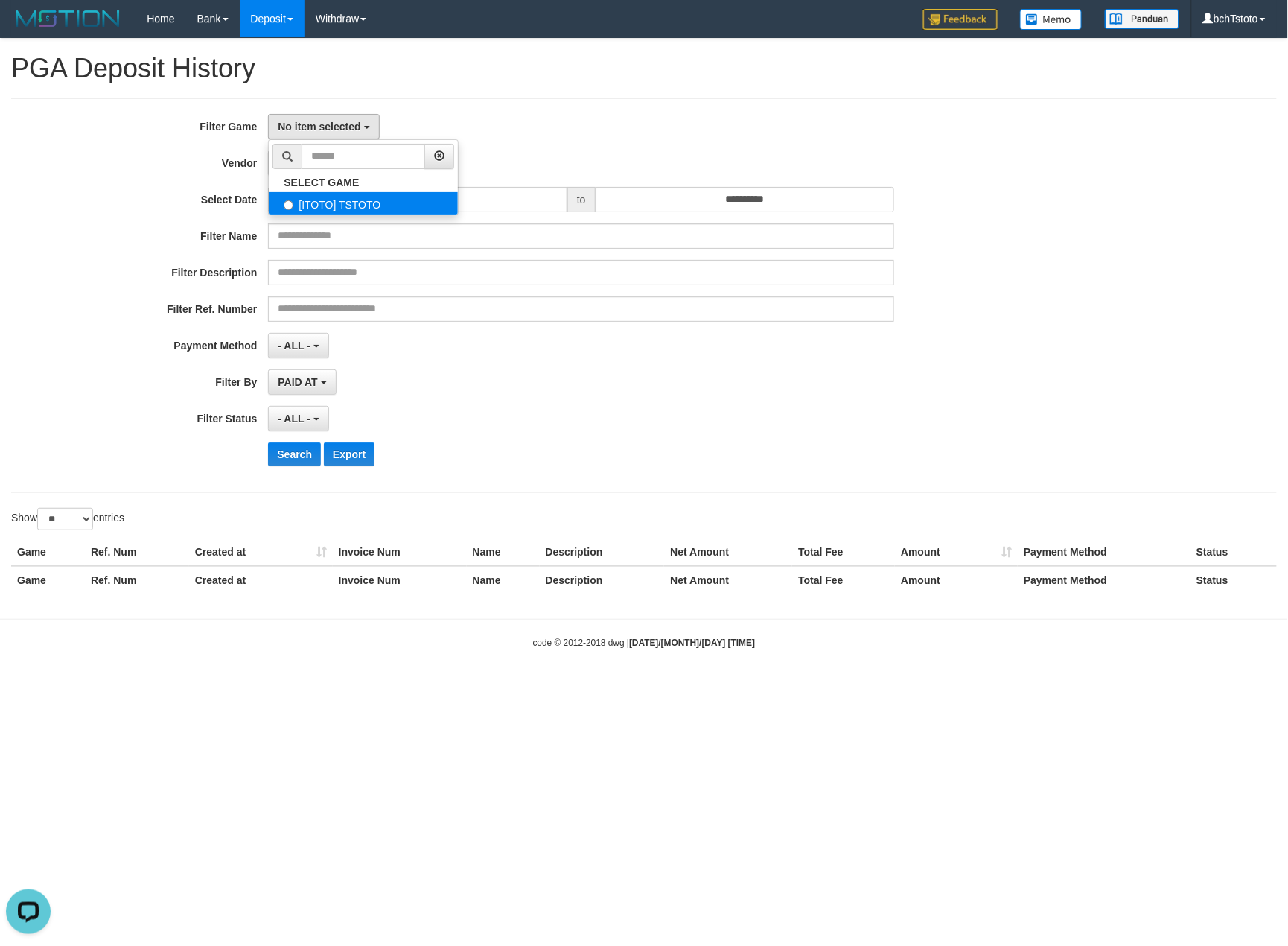 select on "***" 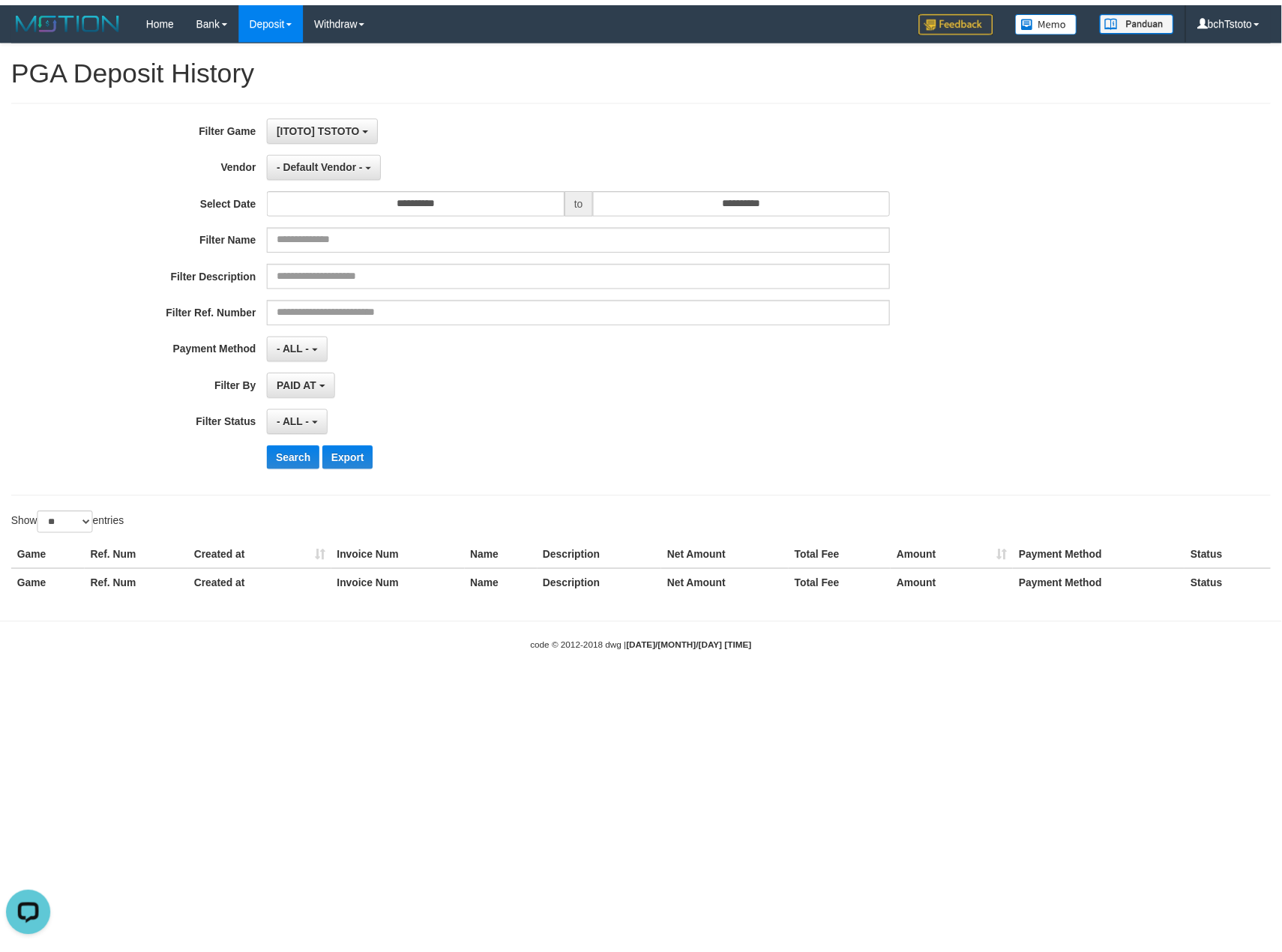 scroll, scrollTop: 13, scrollLeft: 0, axis: vertical 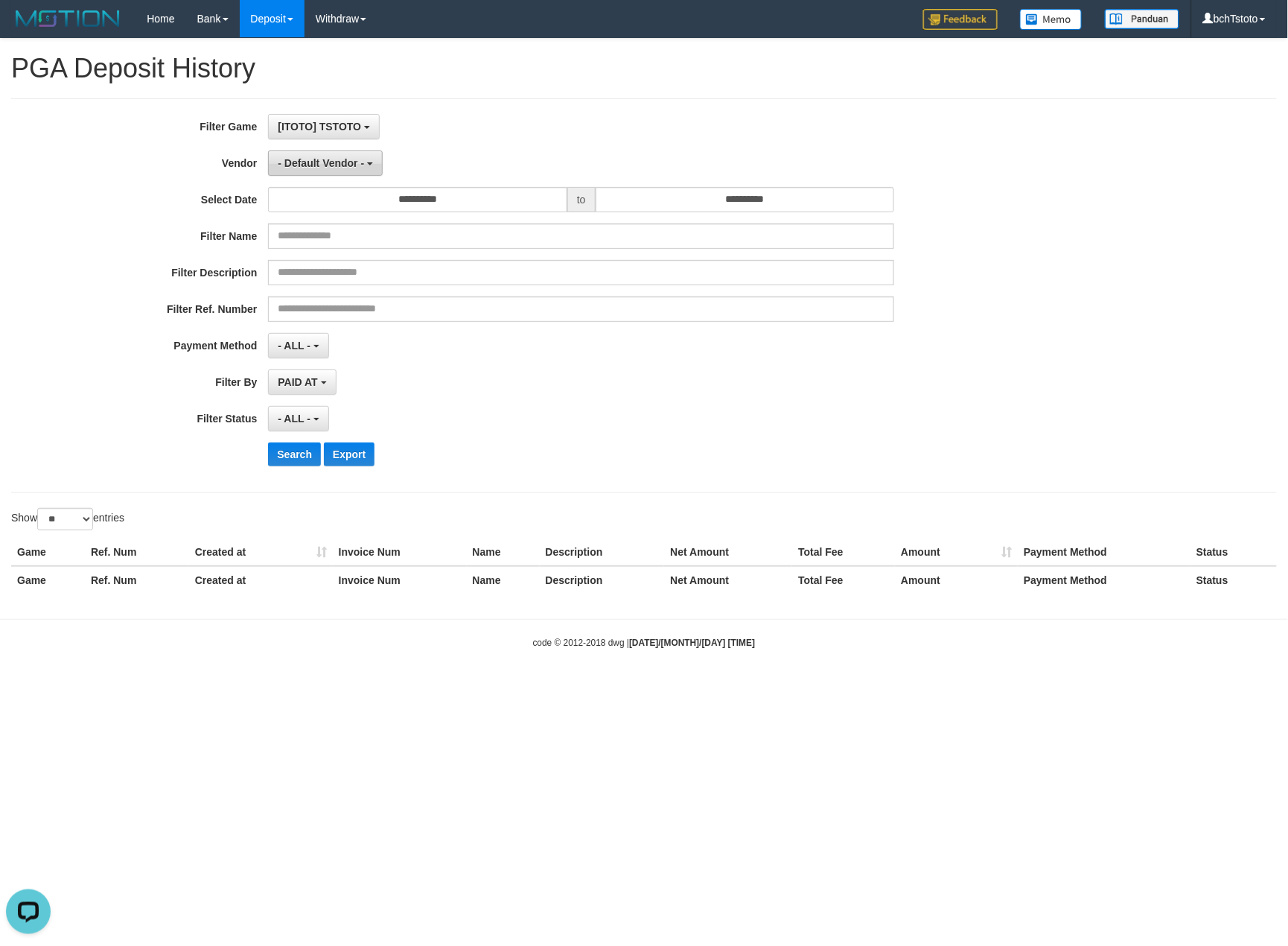 click on "- Default Vendor -" at bounding box center [325, 163] 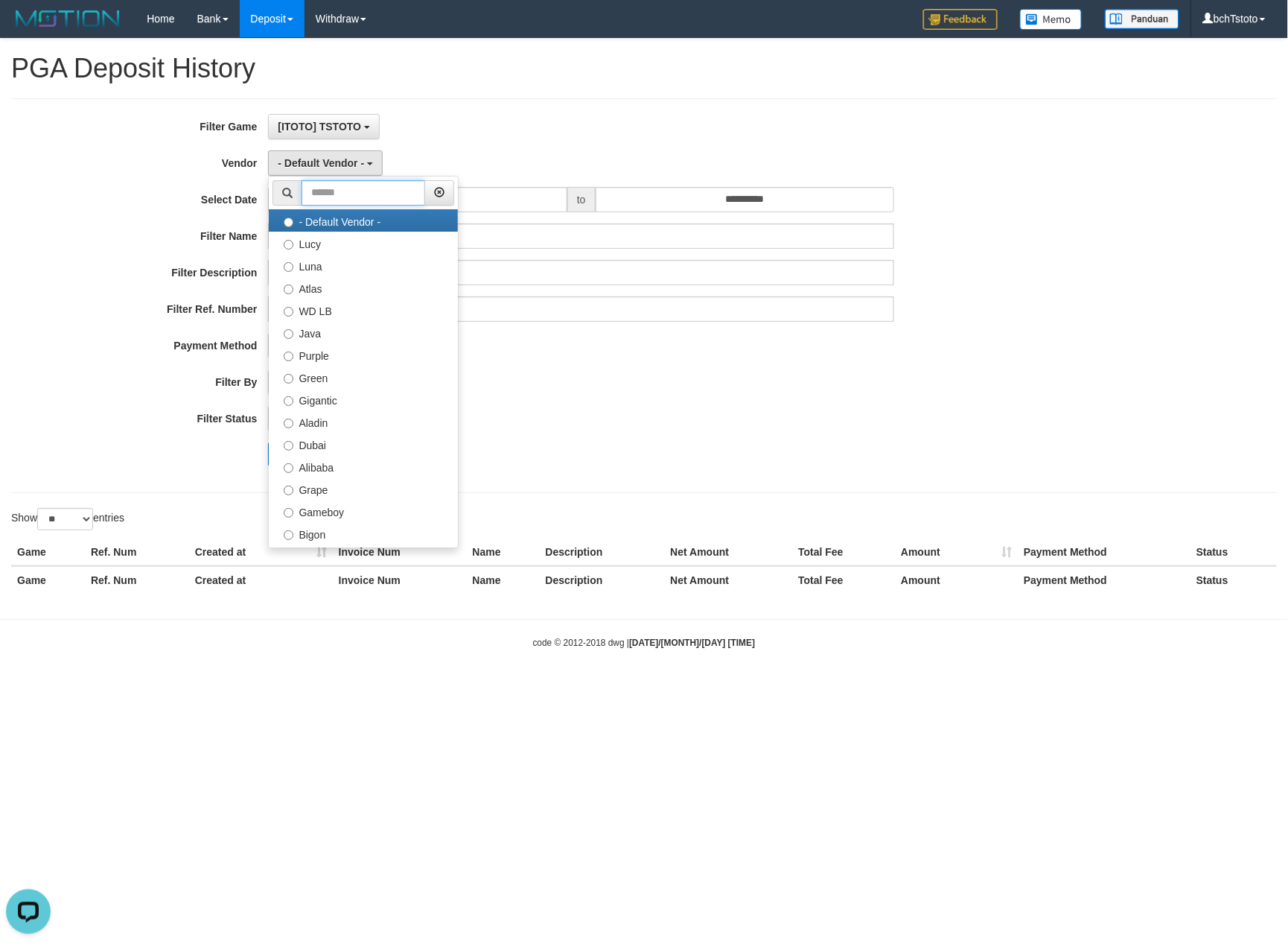 click at bounding box center (363, 193) 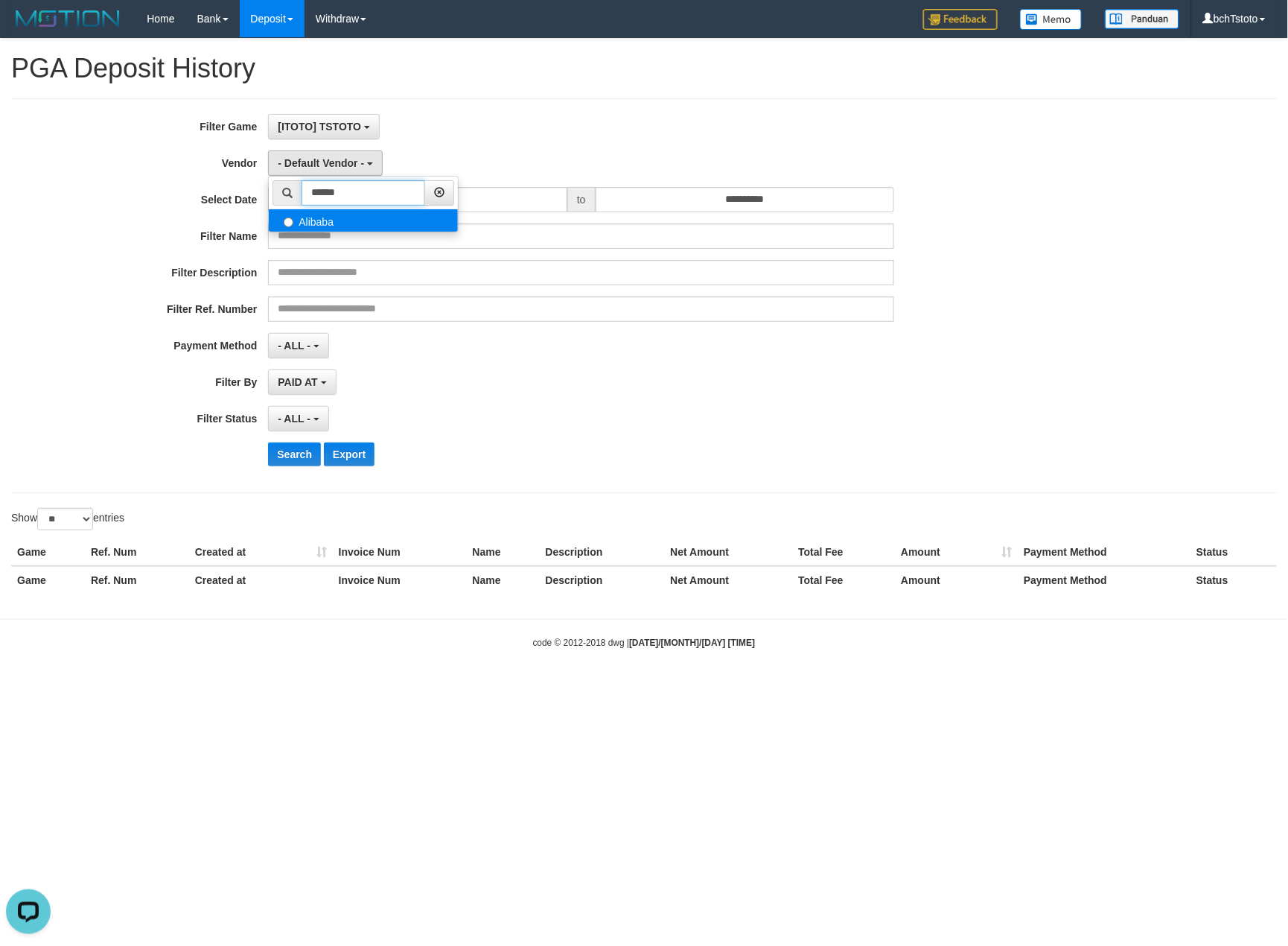 type on "******" 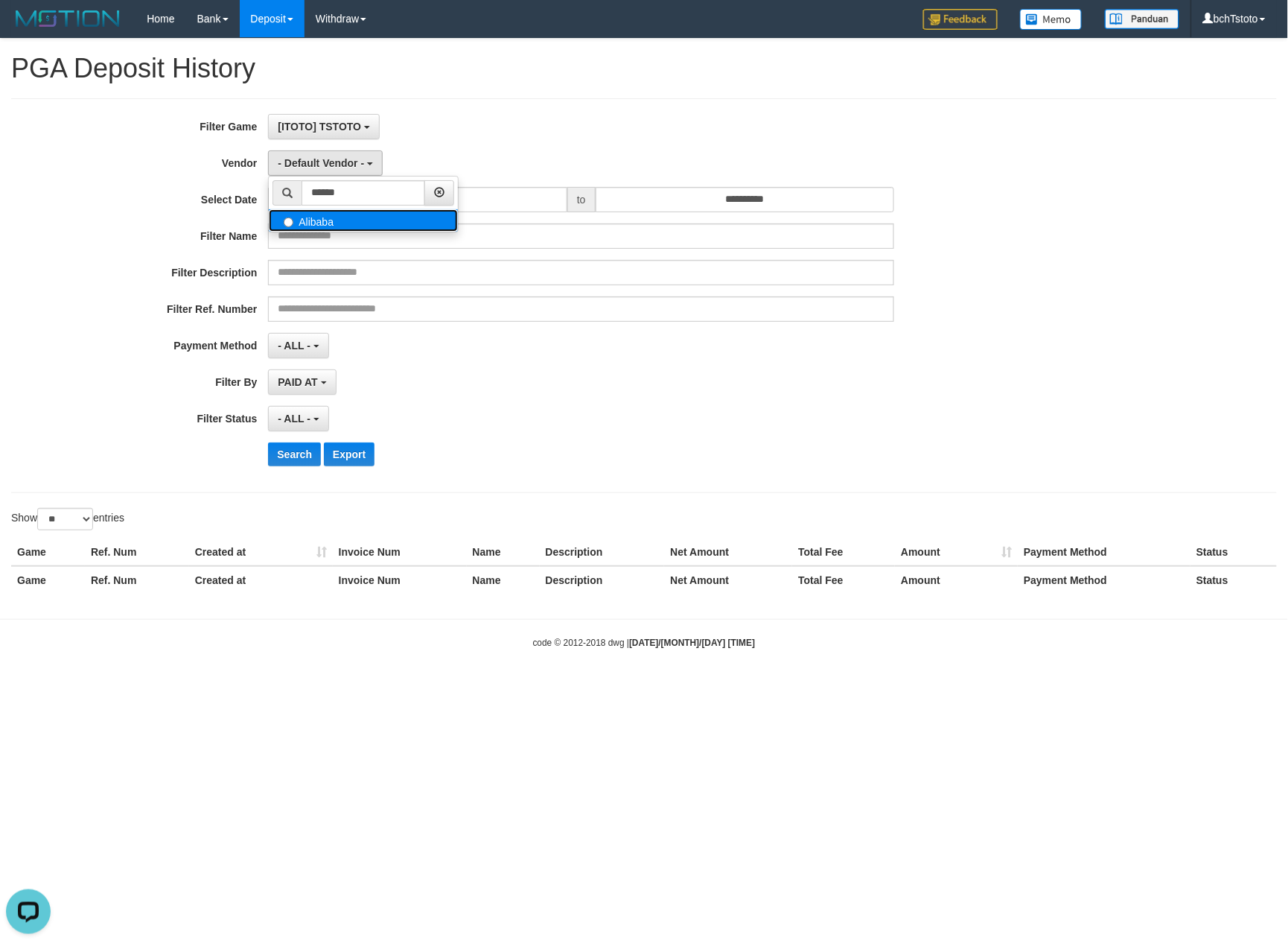 click on "Alibaba" at bounding box center (363, 220) 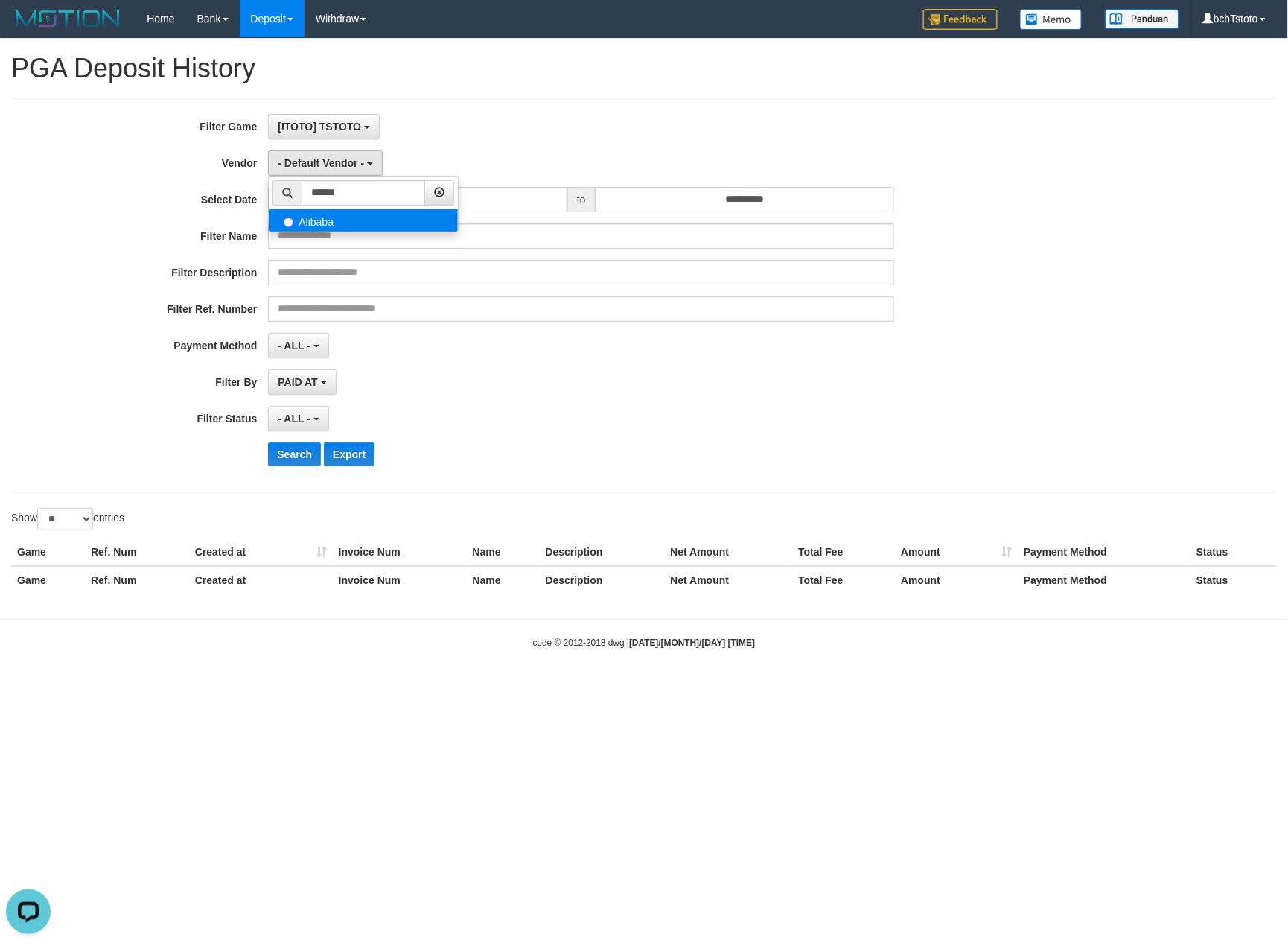 select on "**********" 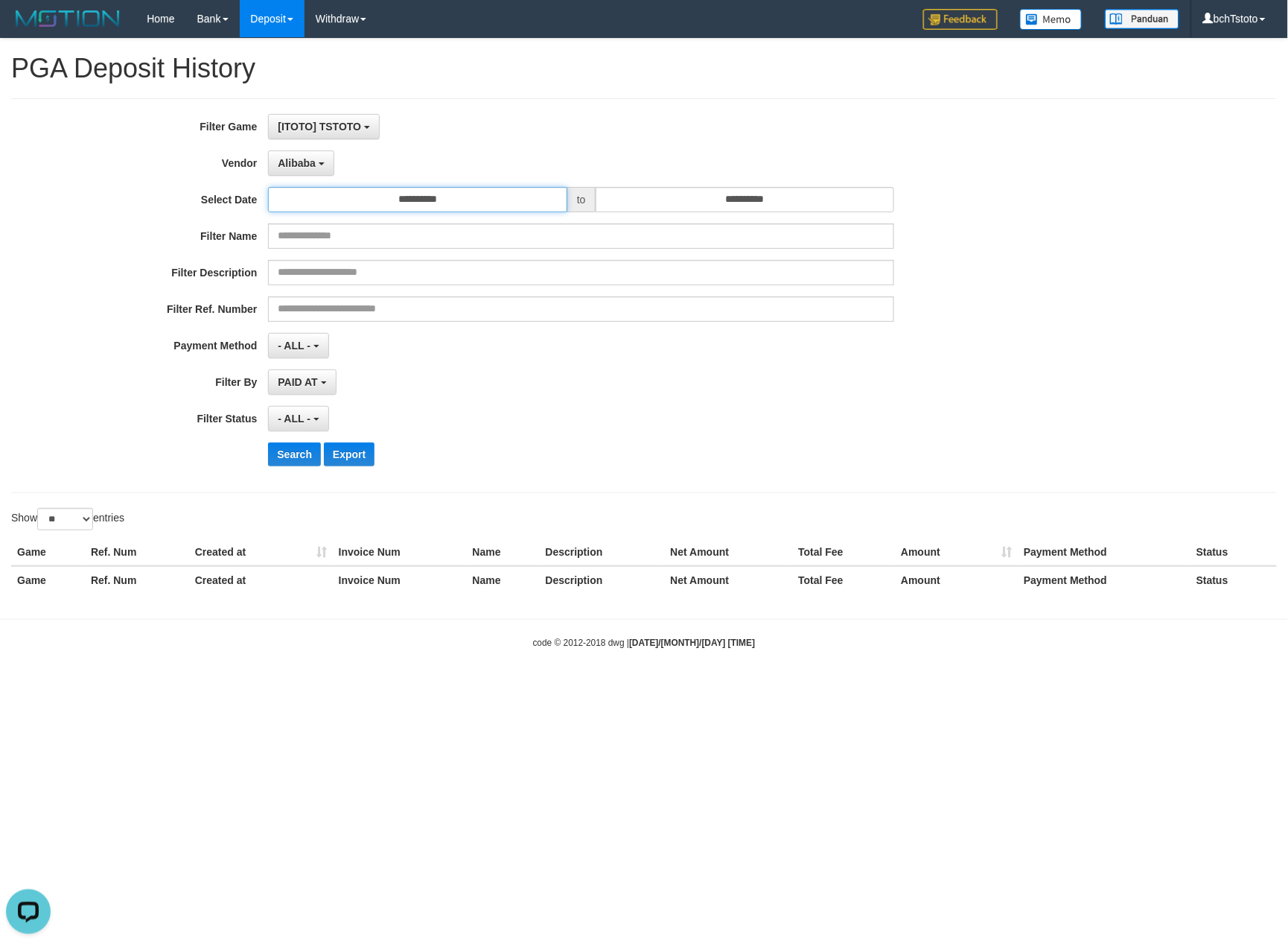 click on "**********" at bounding box center (418, 200) 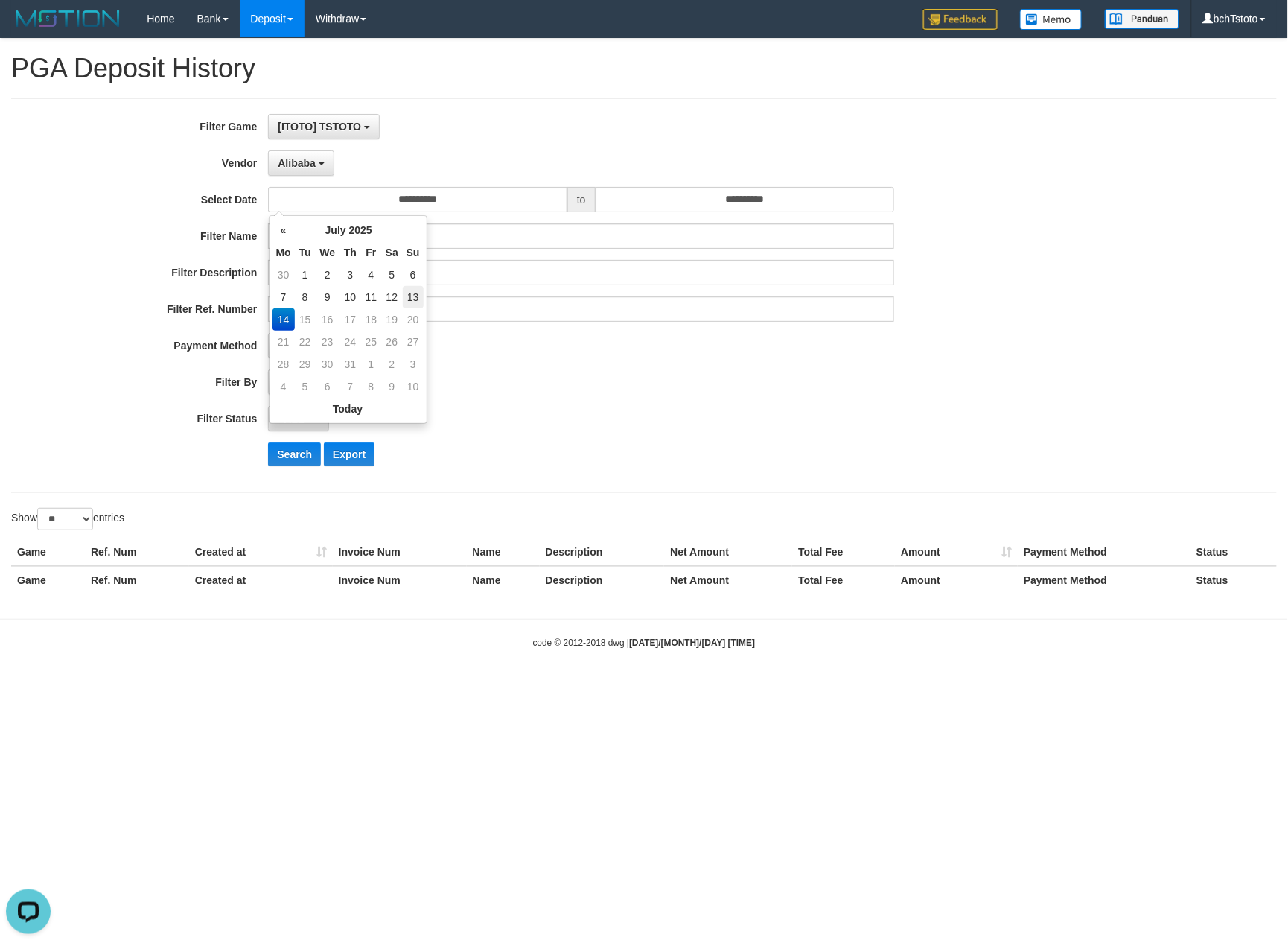 click on "13" at bounding box center [413, 297] 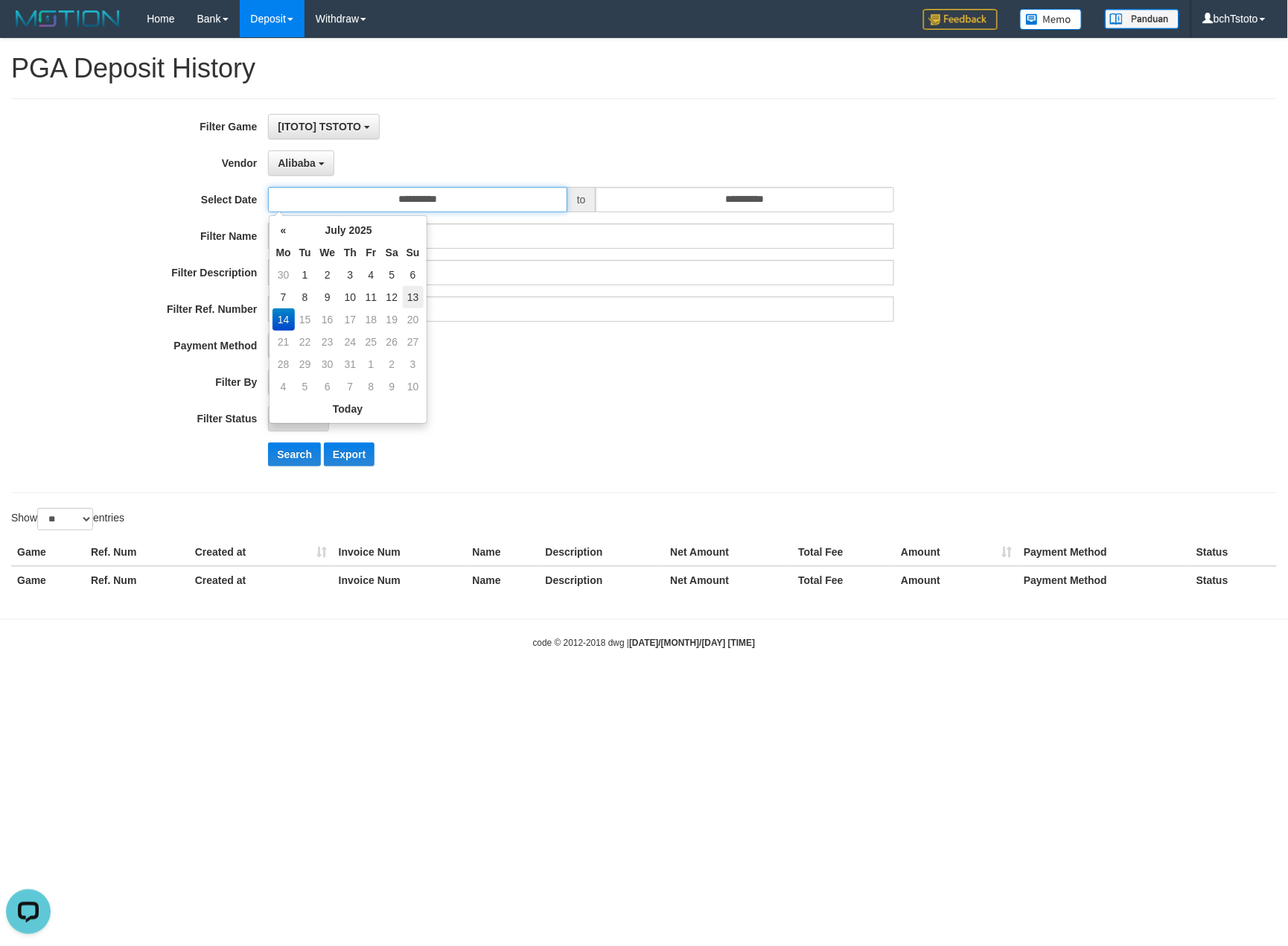 type on "**********" 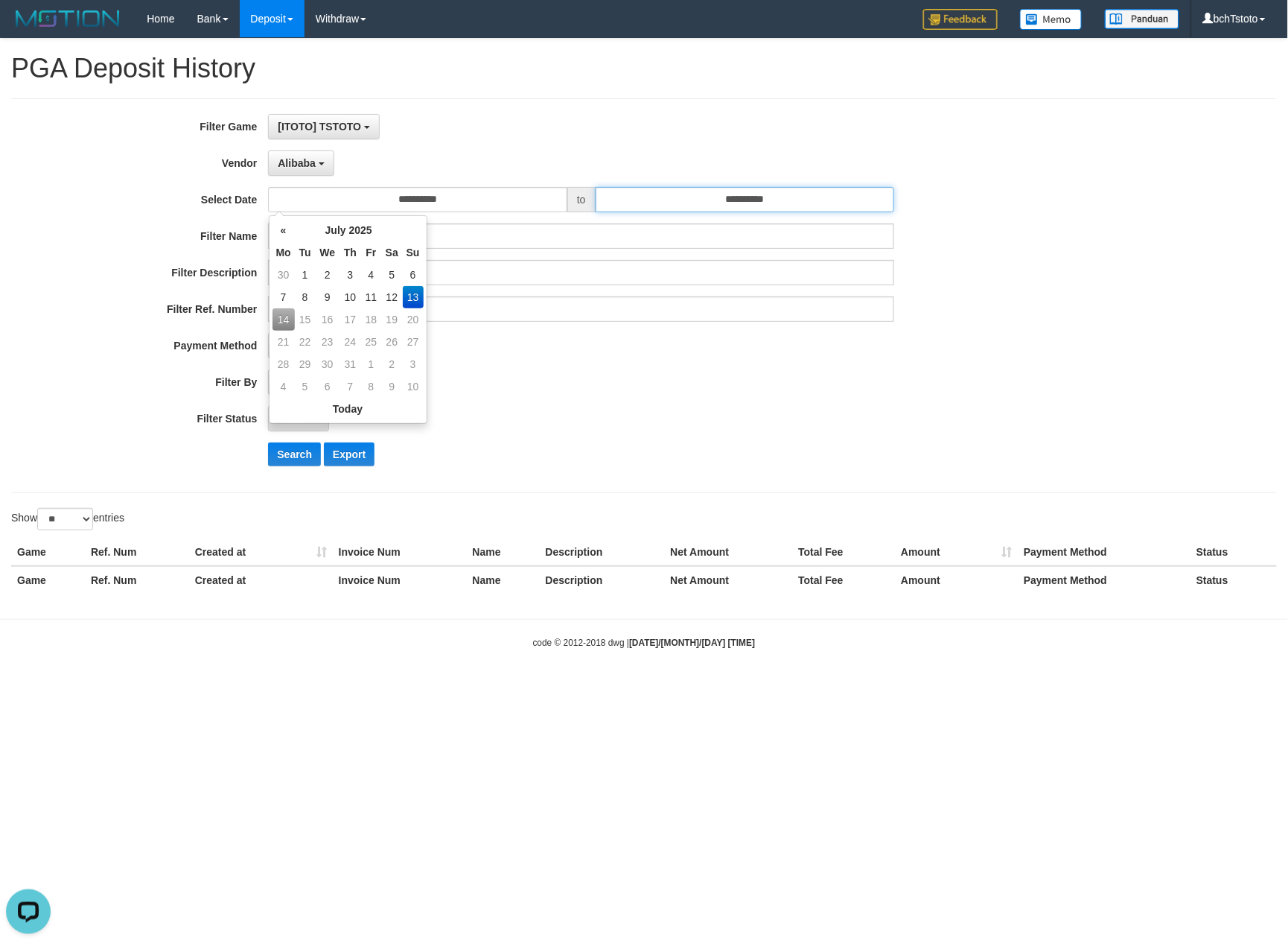 click on "**********" at bounding box center [745, 200] 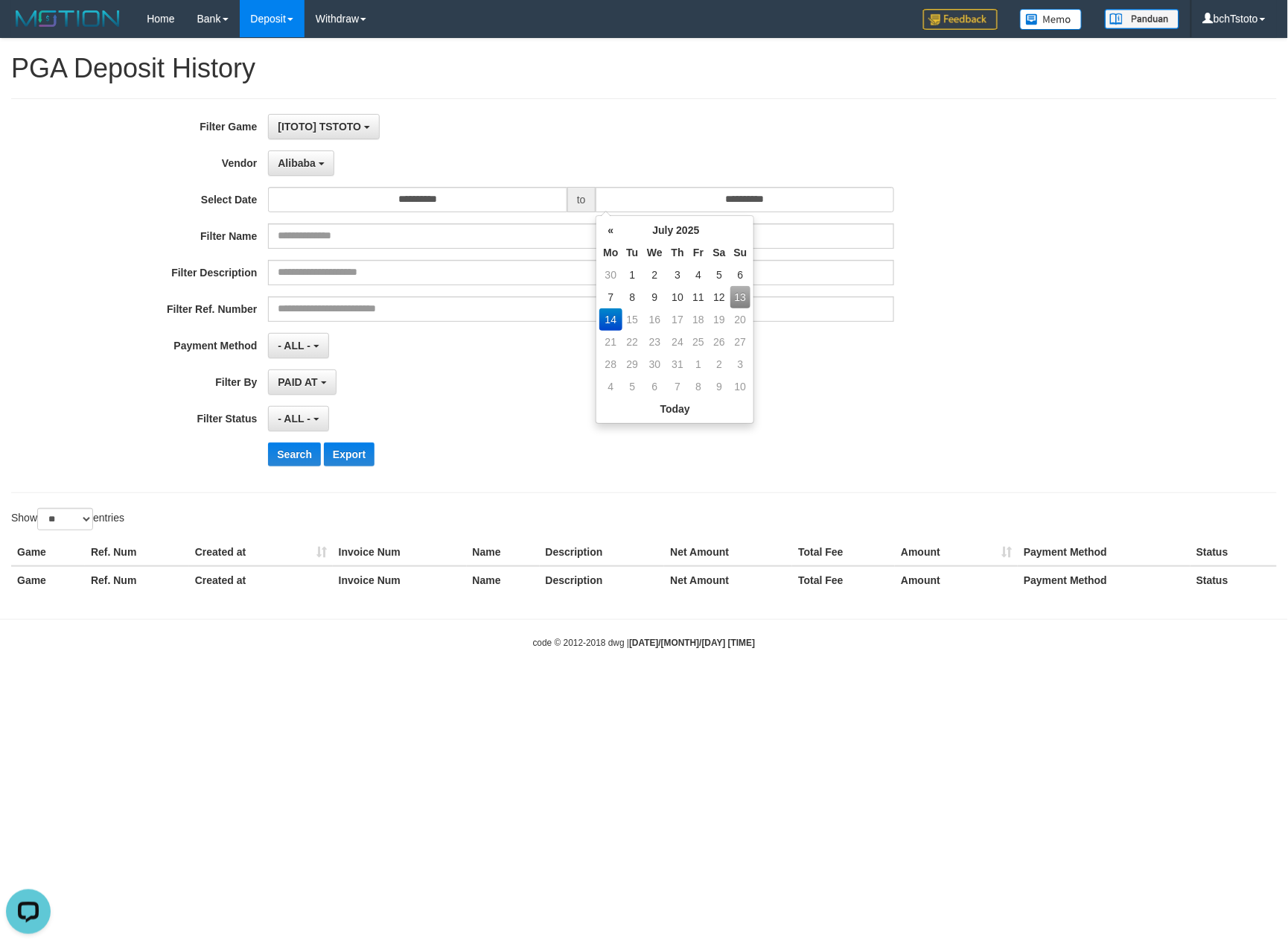 click on "13" at bounding box center (741, 297) 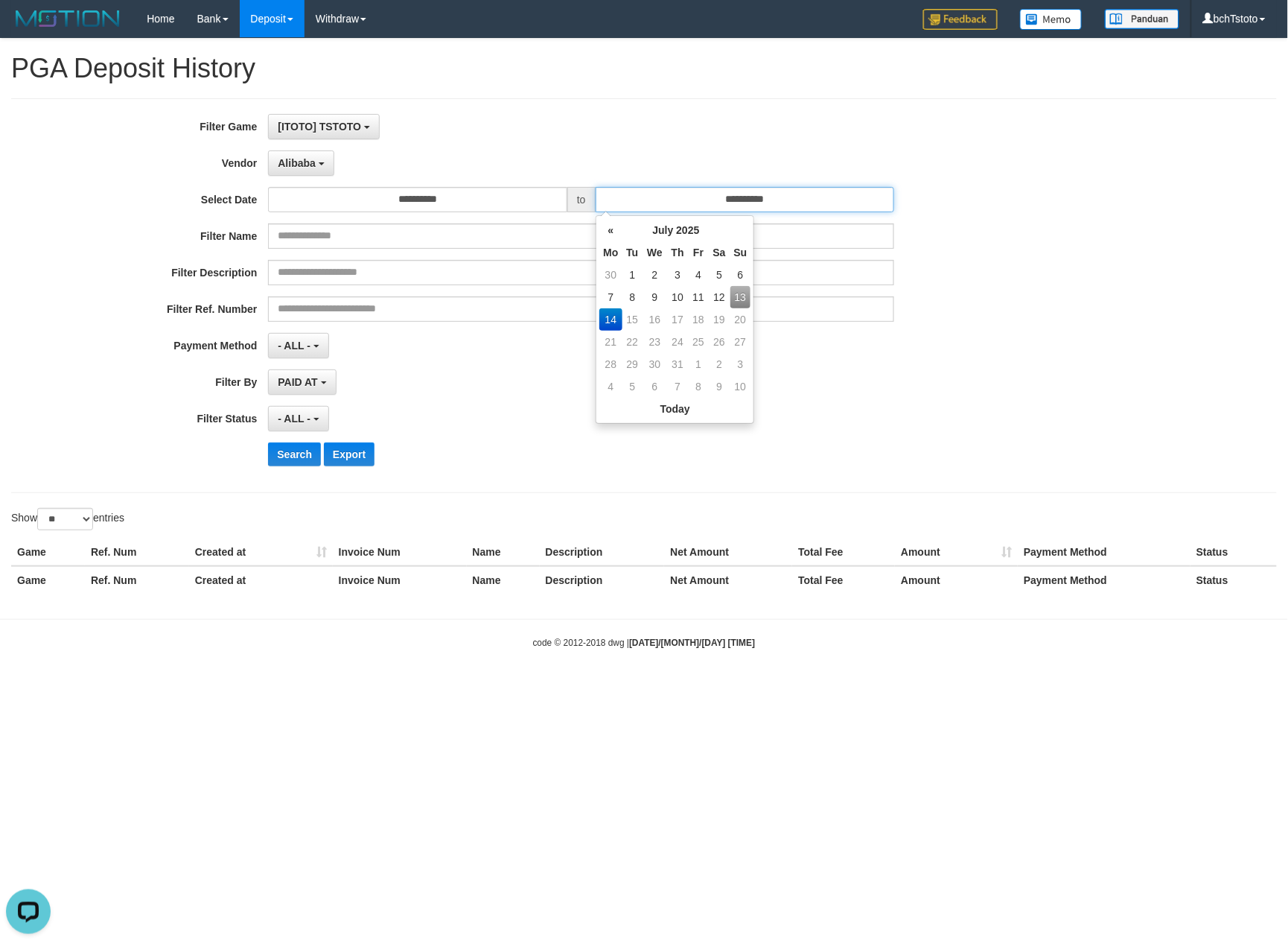 type on "**********" 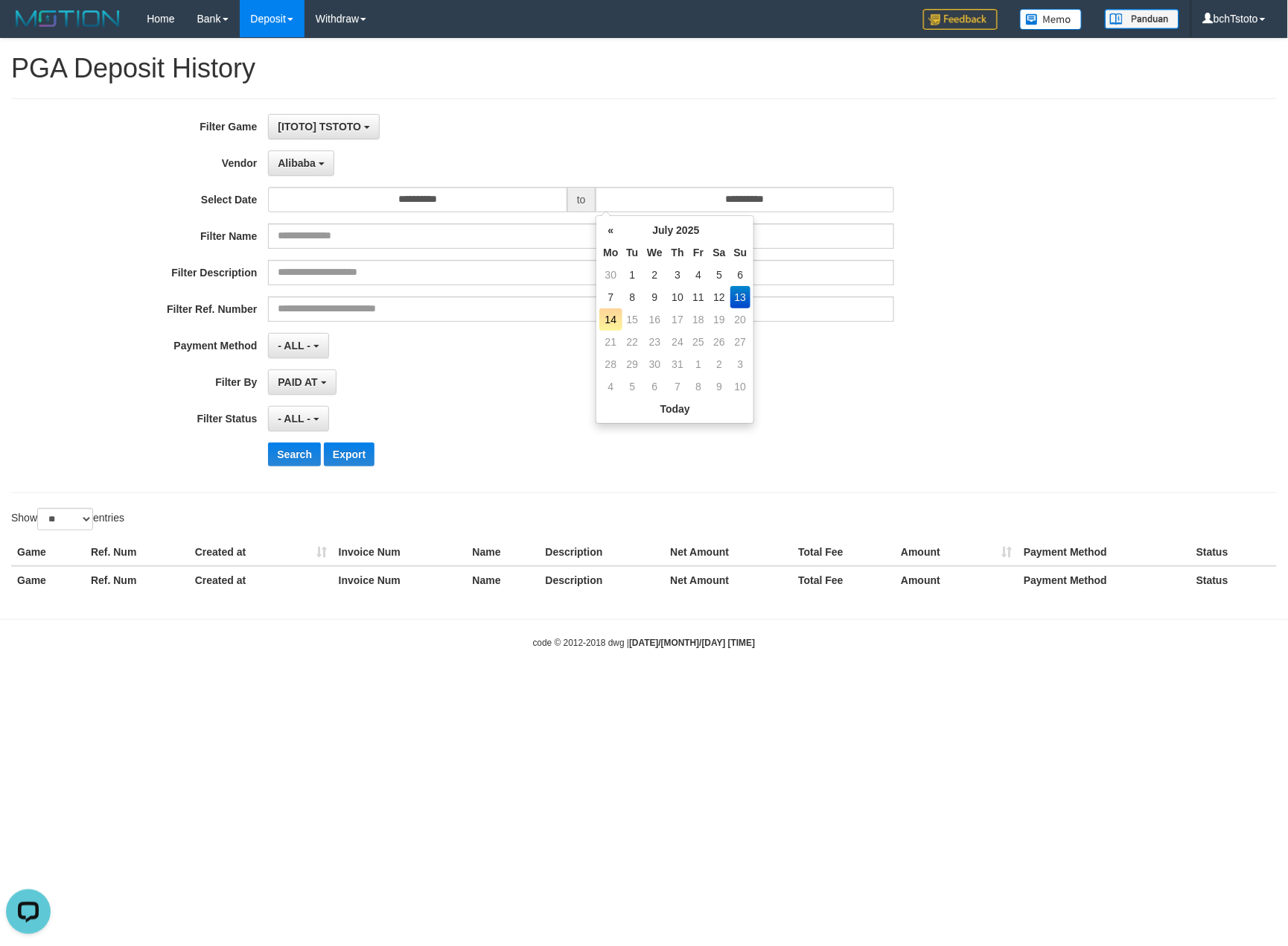 click on "**********" at bounding box center [537, 346] 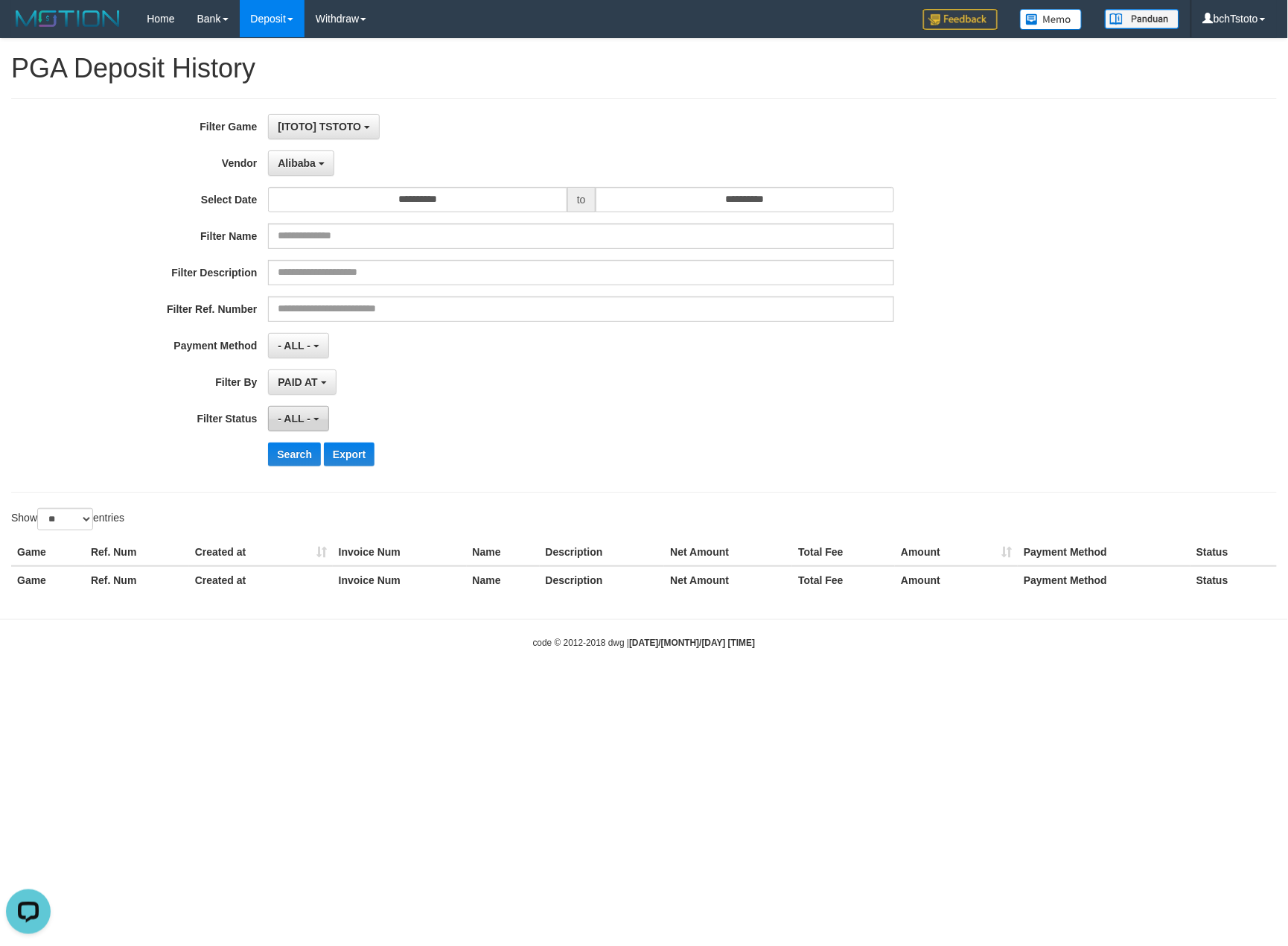 click on "- ALL -" at bounding box center [298, 419] 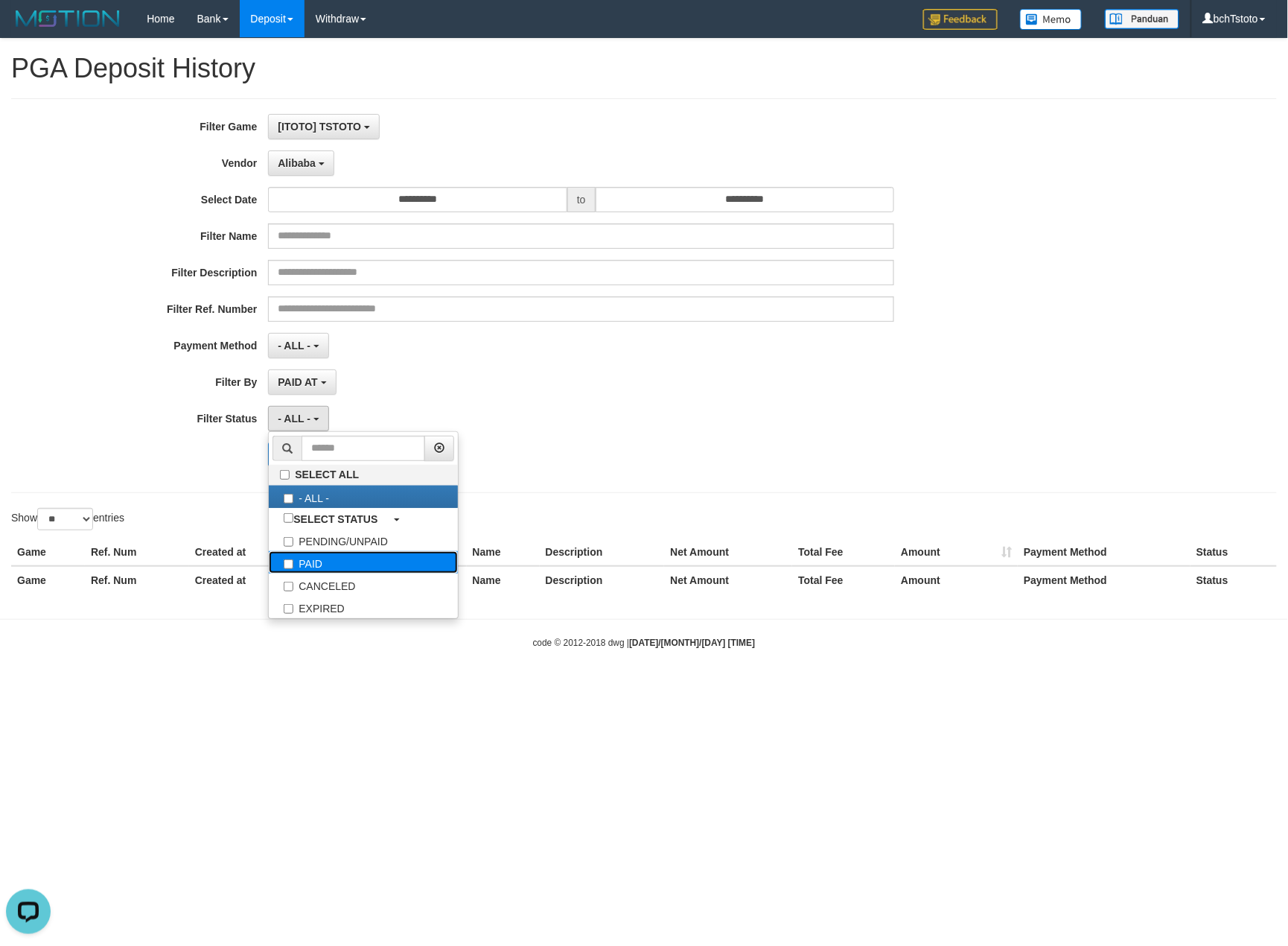 click on "PAID" at bounding box center [363, 562] 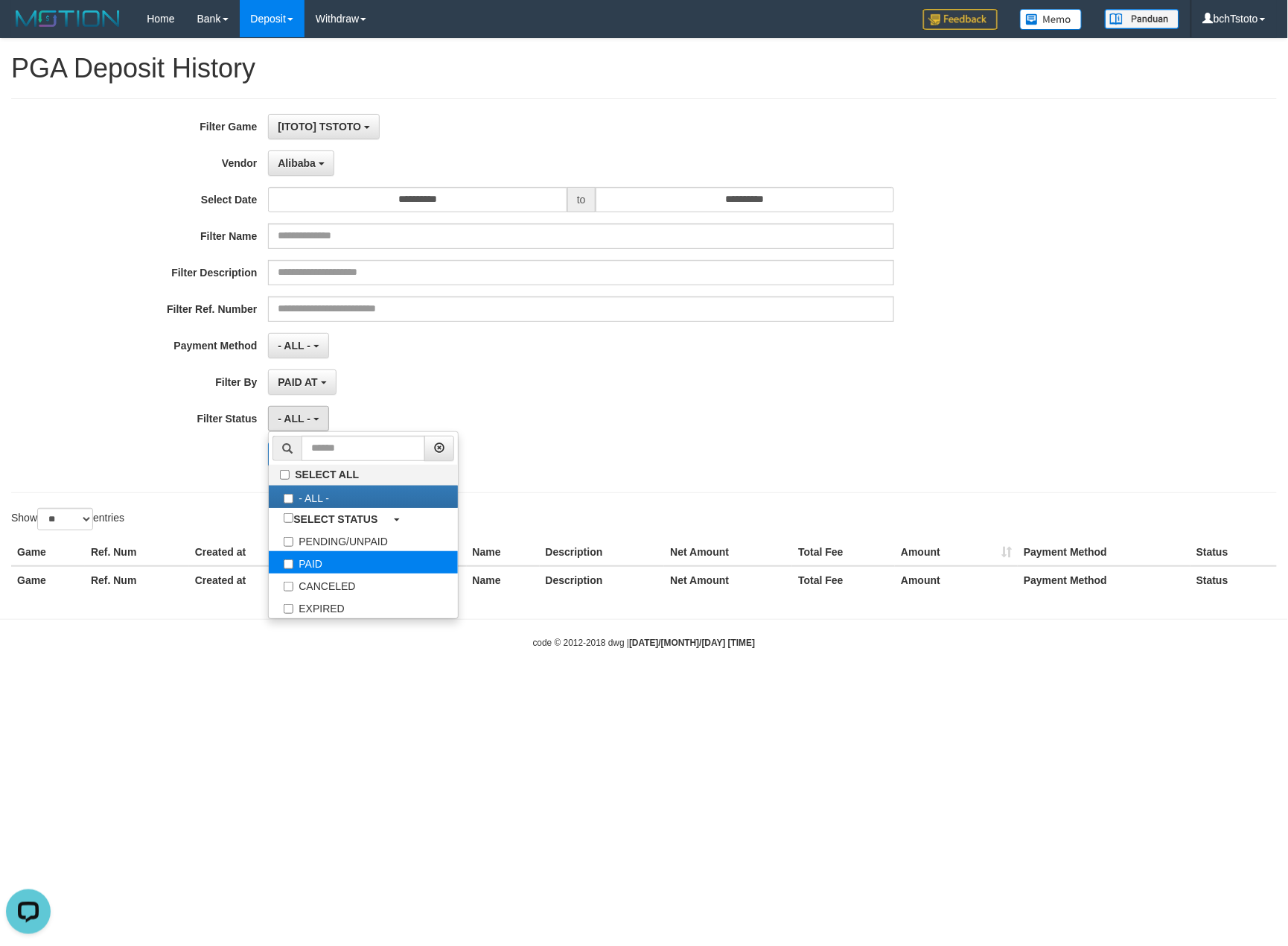 select on "*" 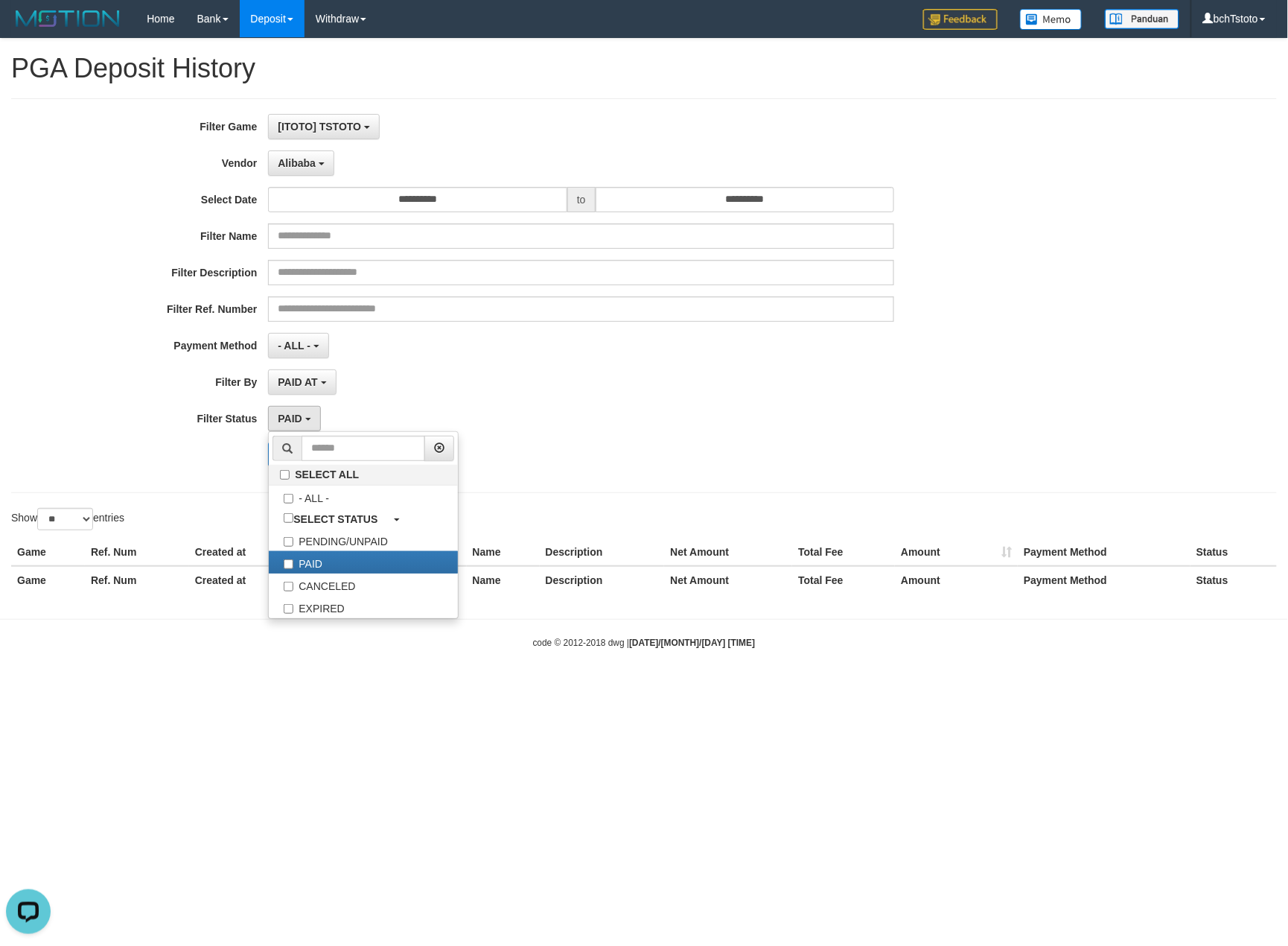 drag, startPoint x: 721, startPoint y: 421, endPoint x: 447, endPoint y: 438, distance: 274.5269 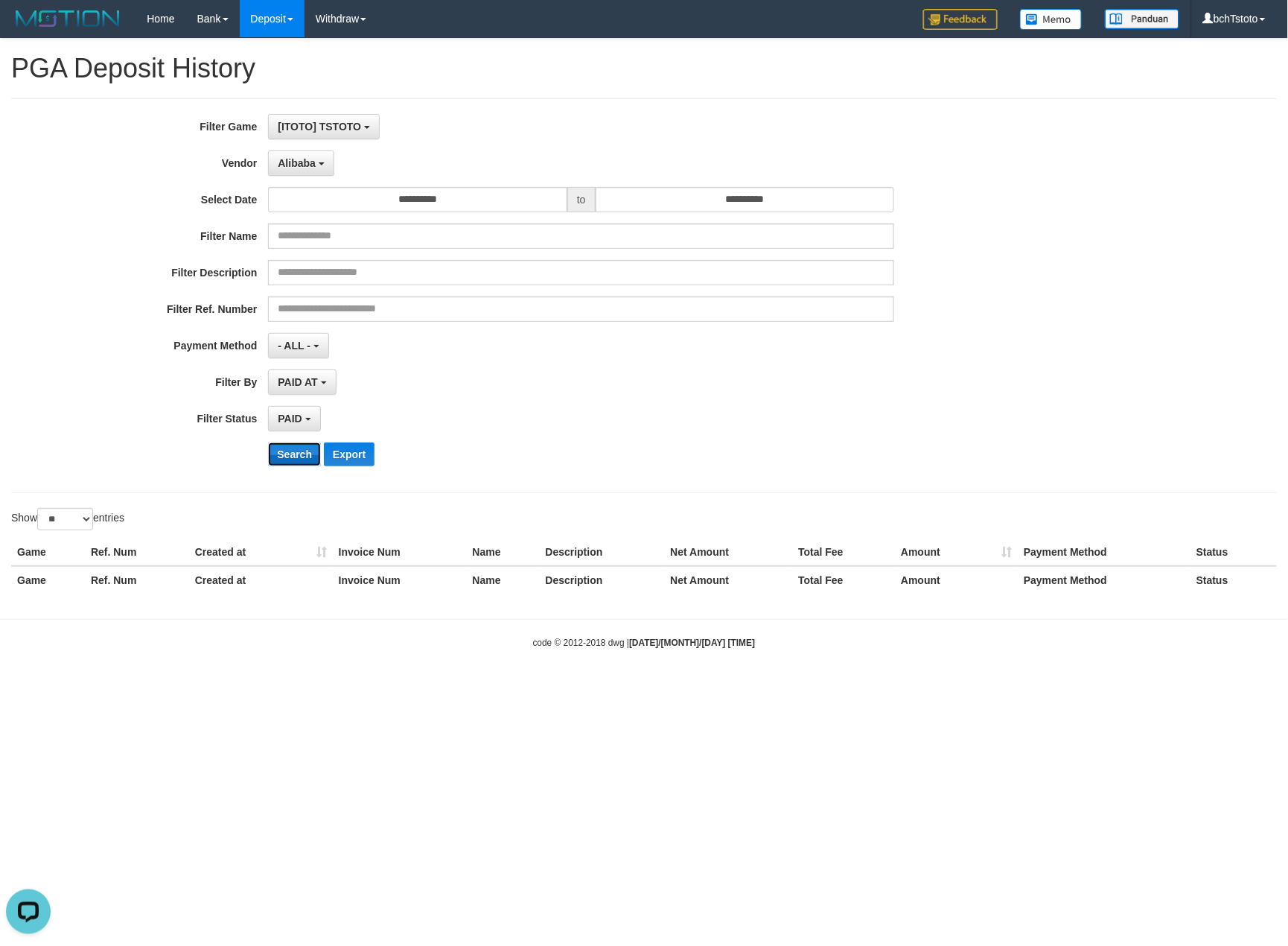 click on "Search" at bounding box center (294, 454) 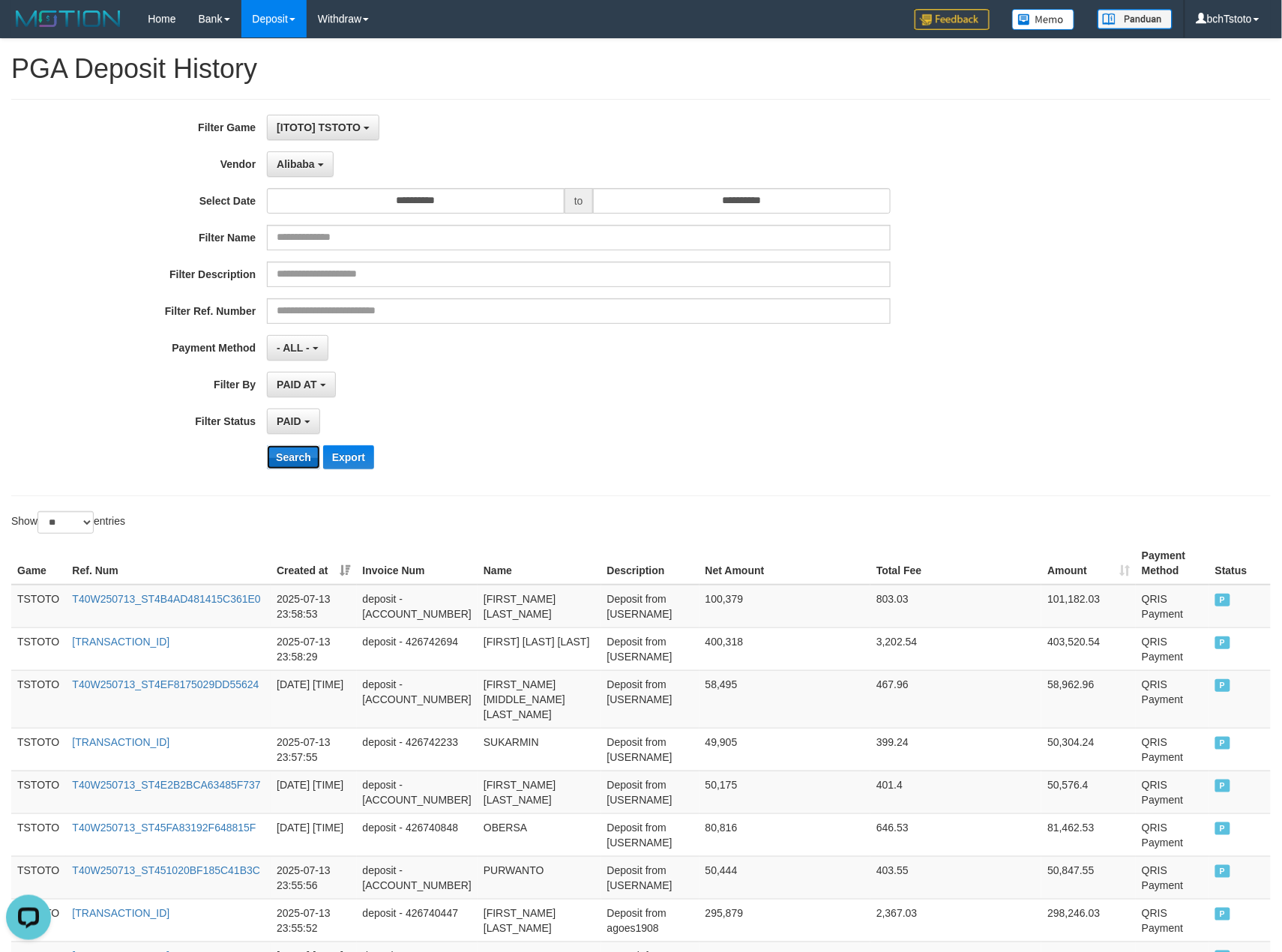 type 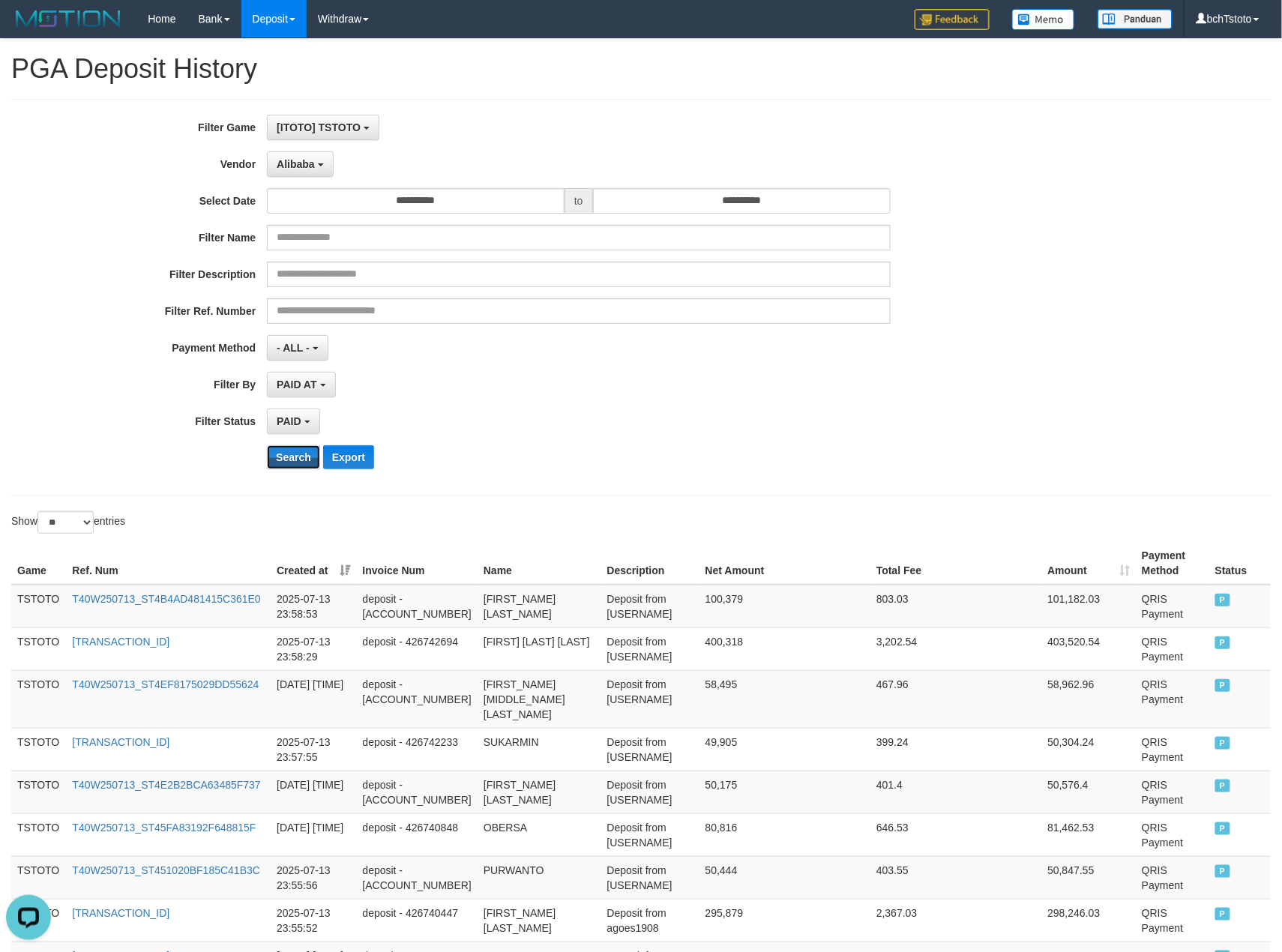 scroll, scrollTop: 468, scrollLeft: 0, axis: vertical 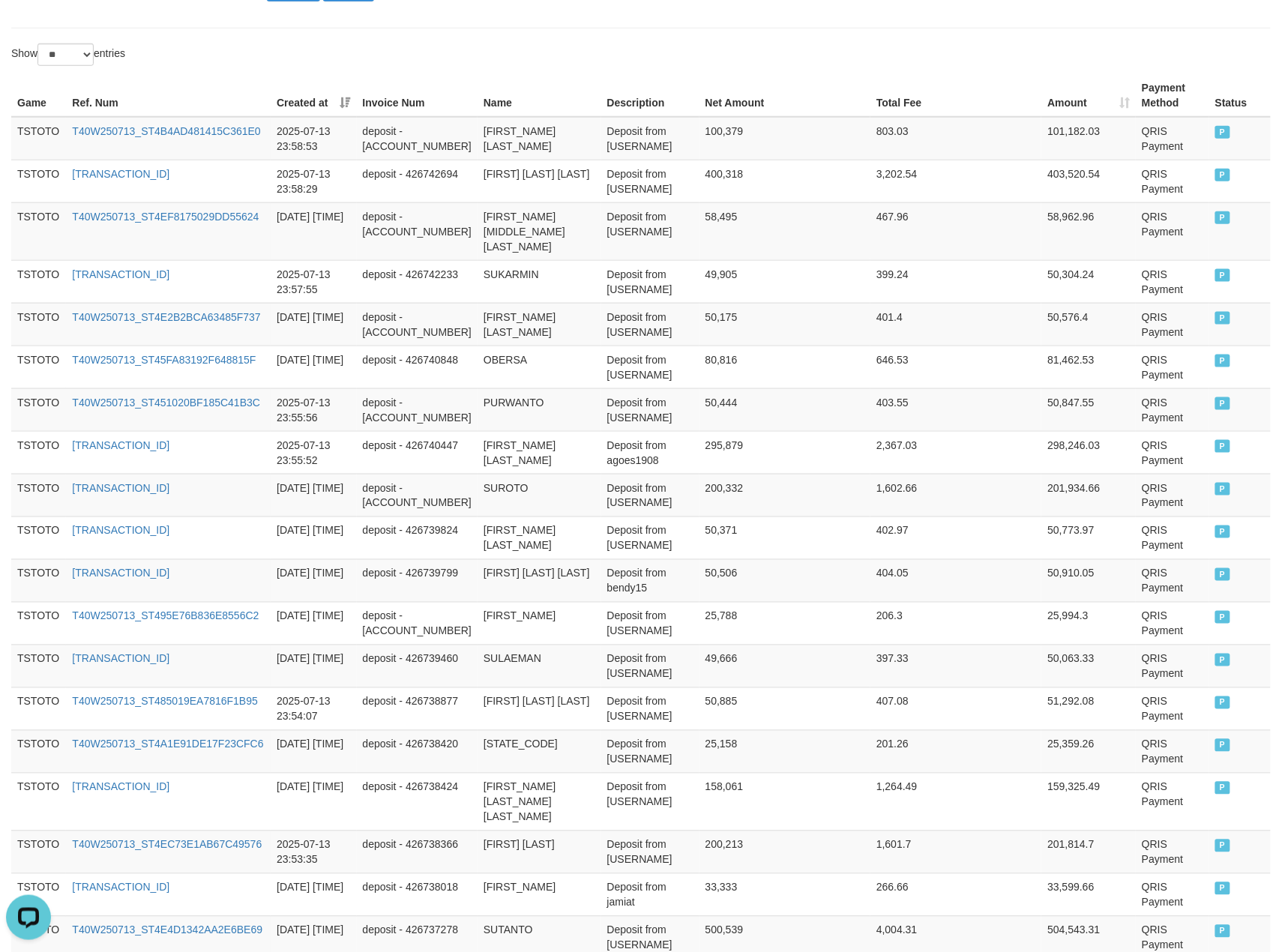 click on "Showing [NUMBER] to [NUMBER] of [NUMBER] entries Previous [NUMBER] [NUMBER] [NUMBER] [NUMBER] … [NUMBER] Next" at bounding box center [641, 1278] 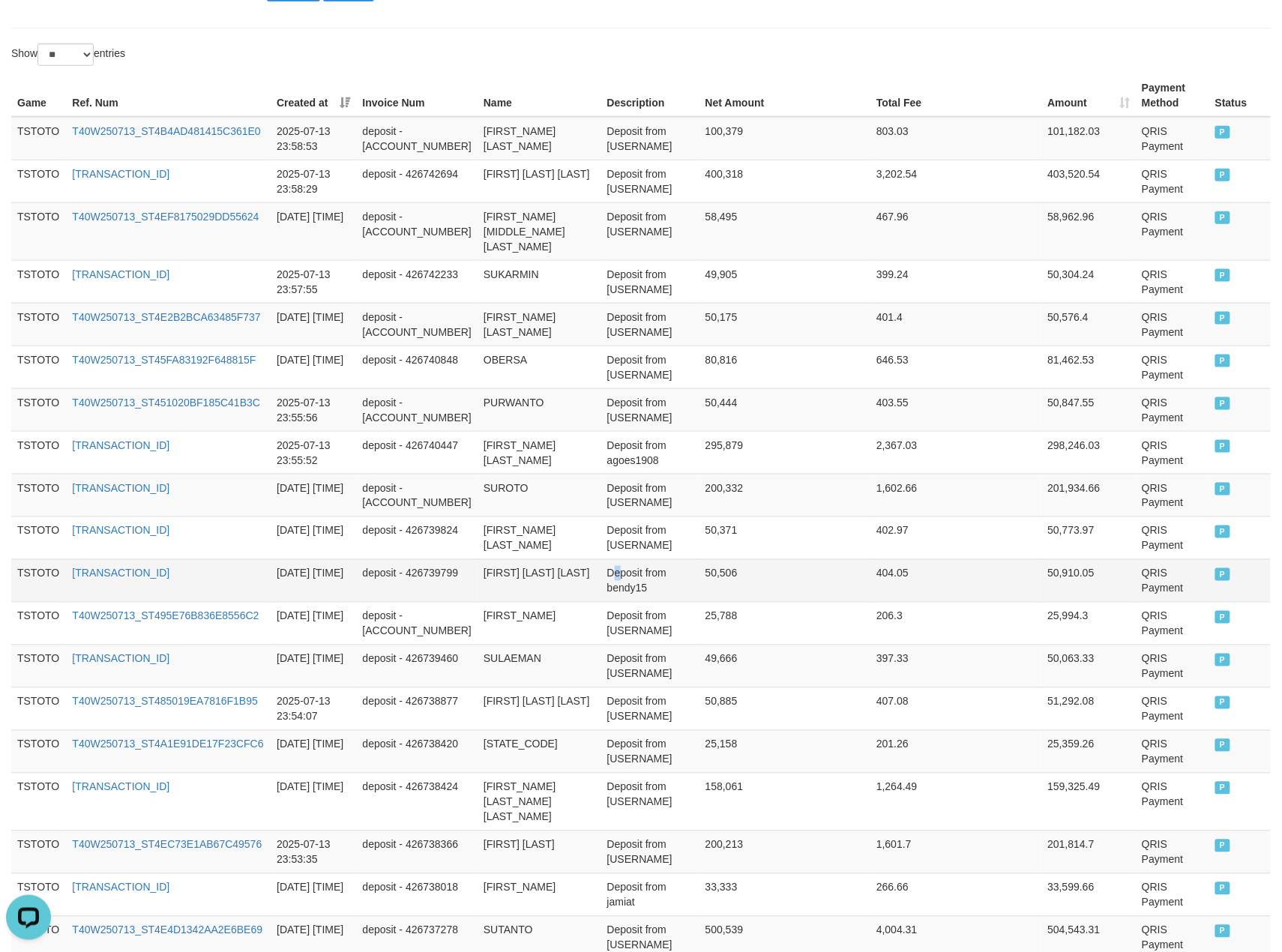 click on "Deposit from bendy15" at bounding box center (650, 580) 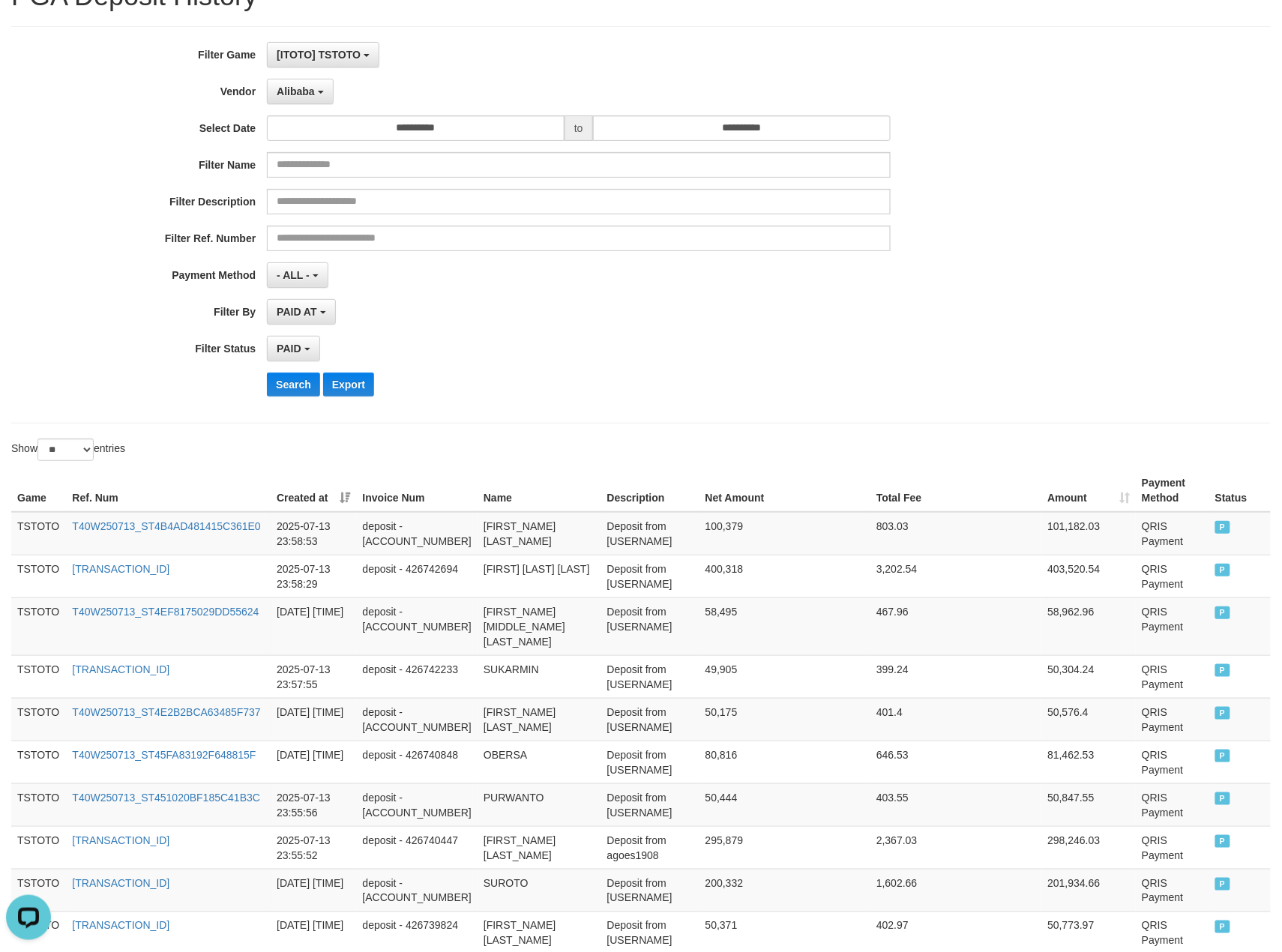 scroll, scrollTop: 0, scrollLeft: 0, axis: both 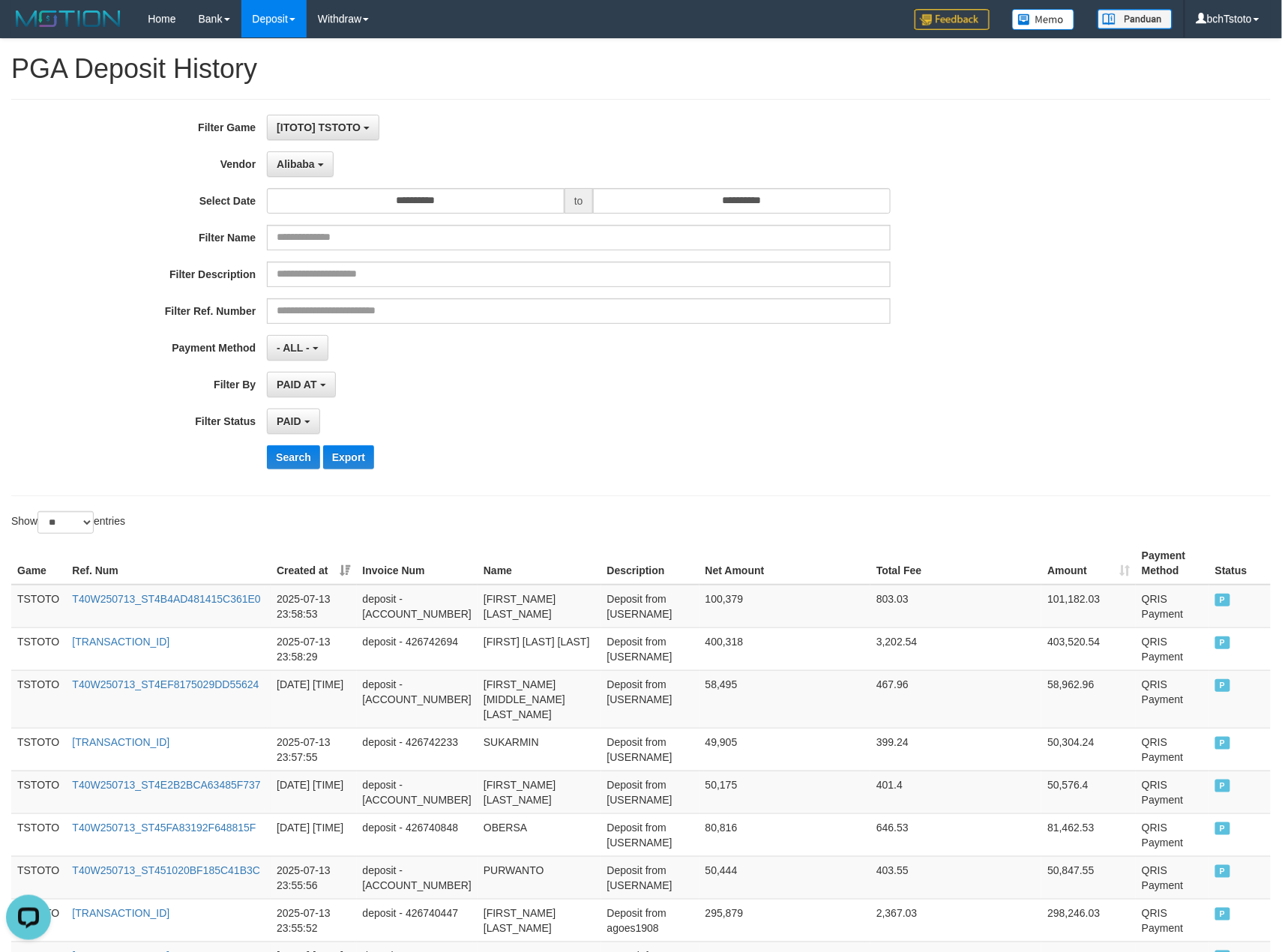 click on "**********" at bounding box center (534, 298) 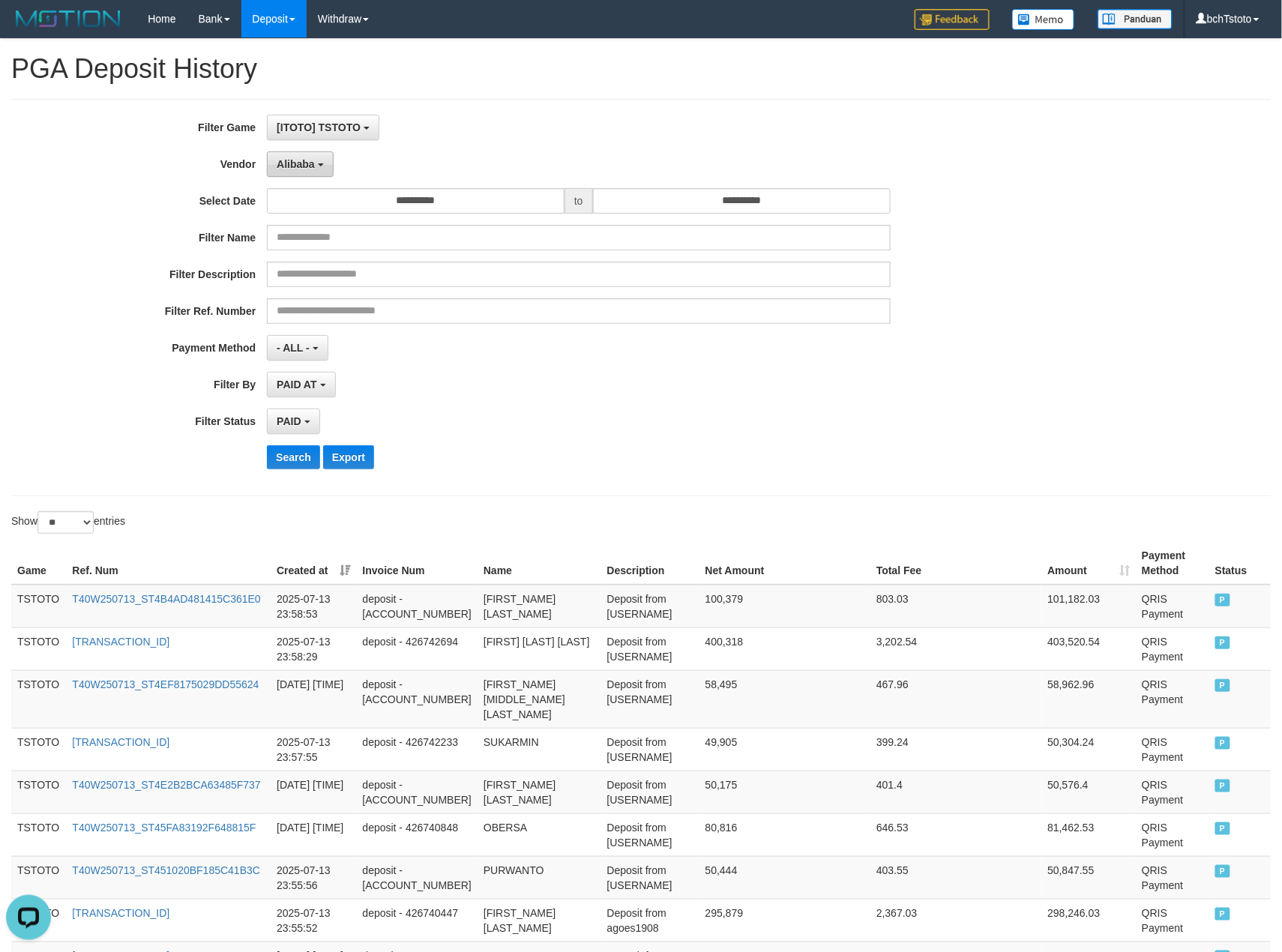 click on "Alibaba" at bounding box center [295, 164] 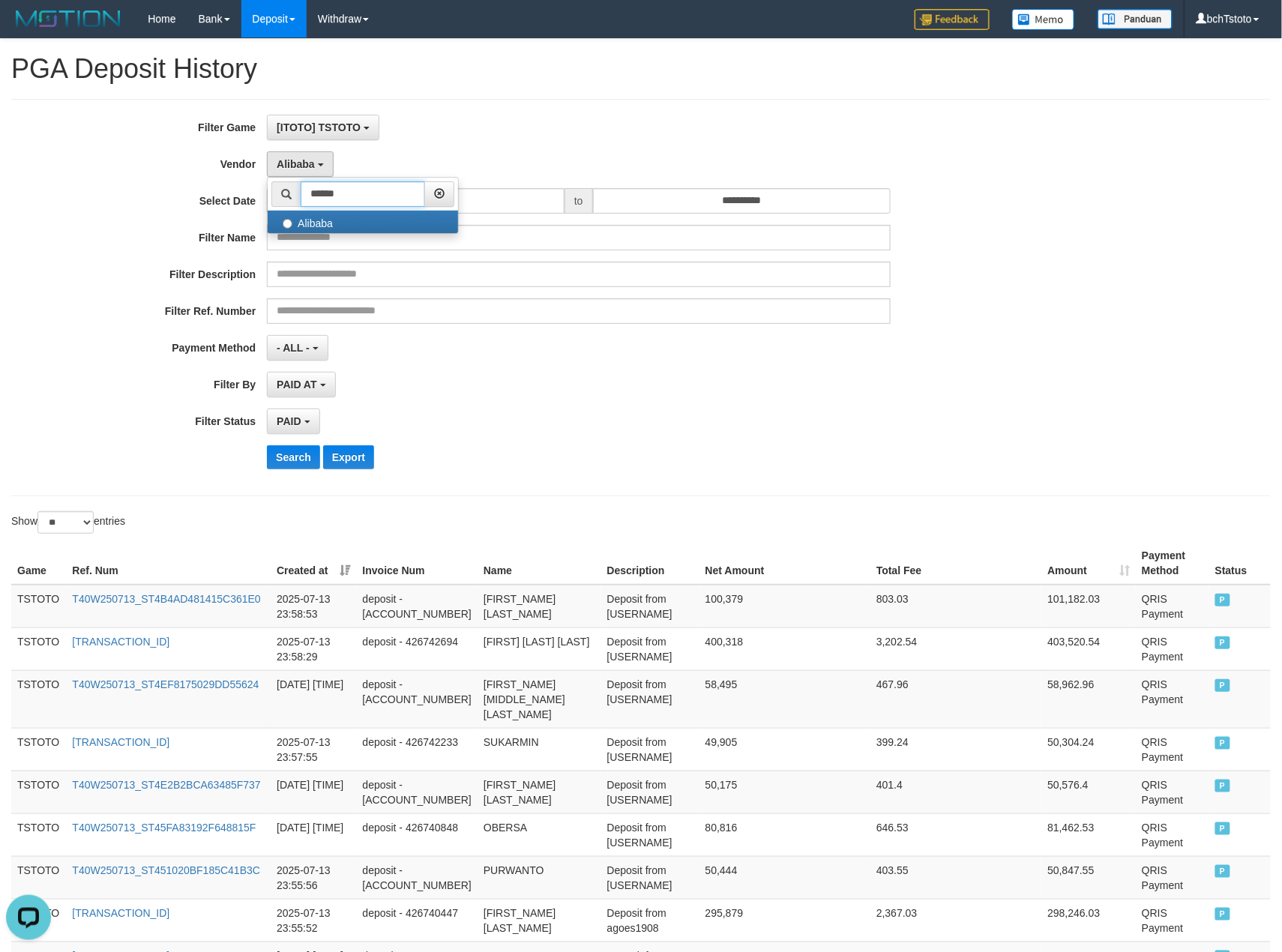 click on "******" at bounding box center [363, 194] 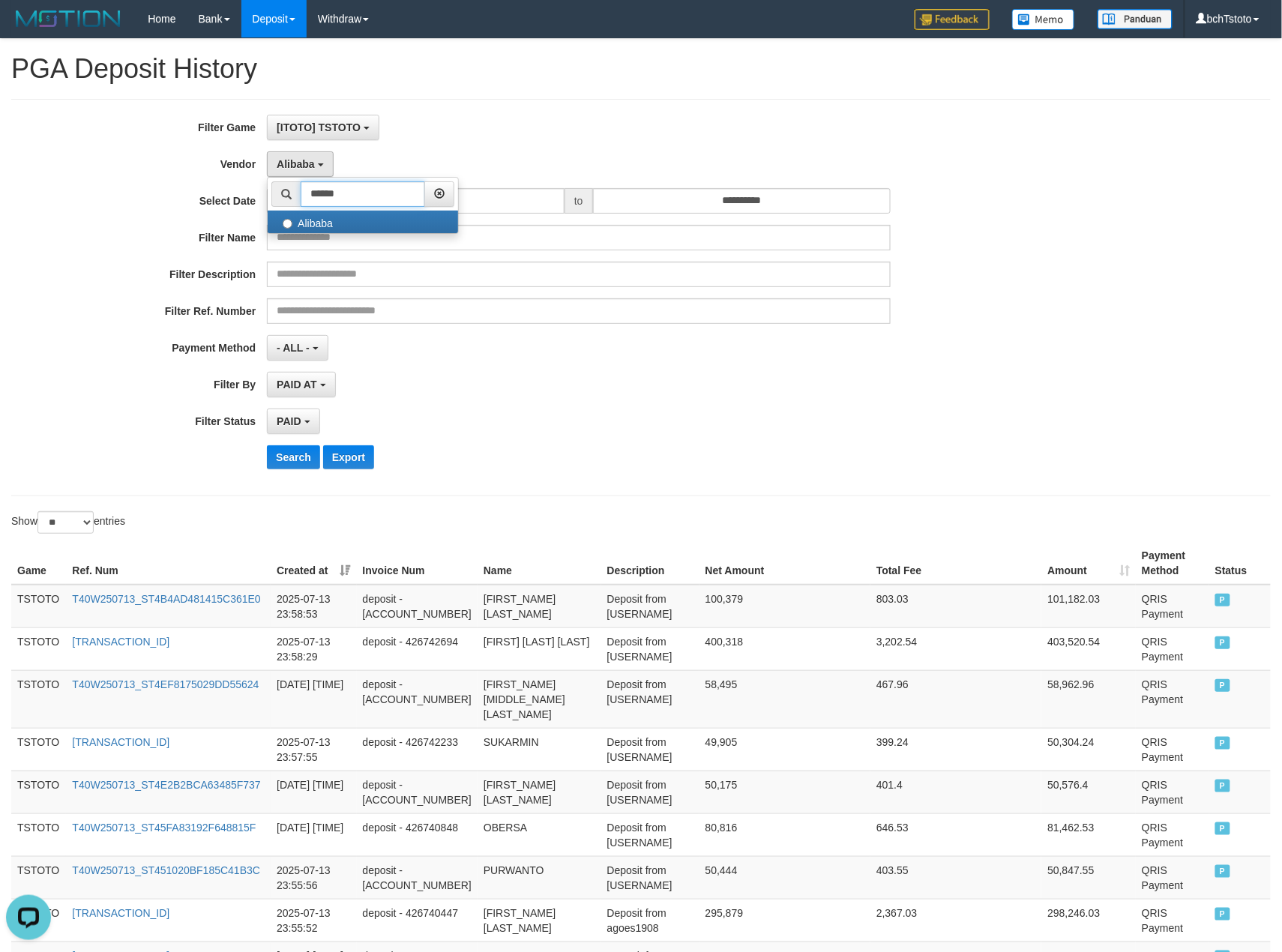 click on "******" at bounding box center (363, 194) 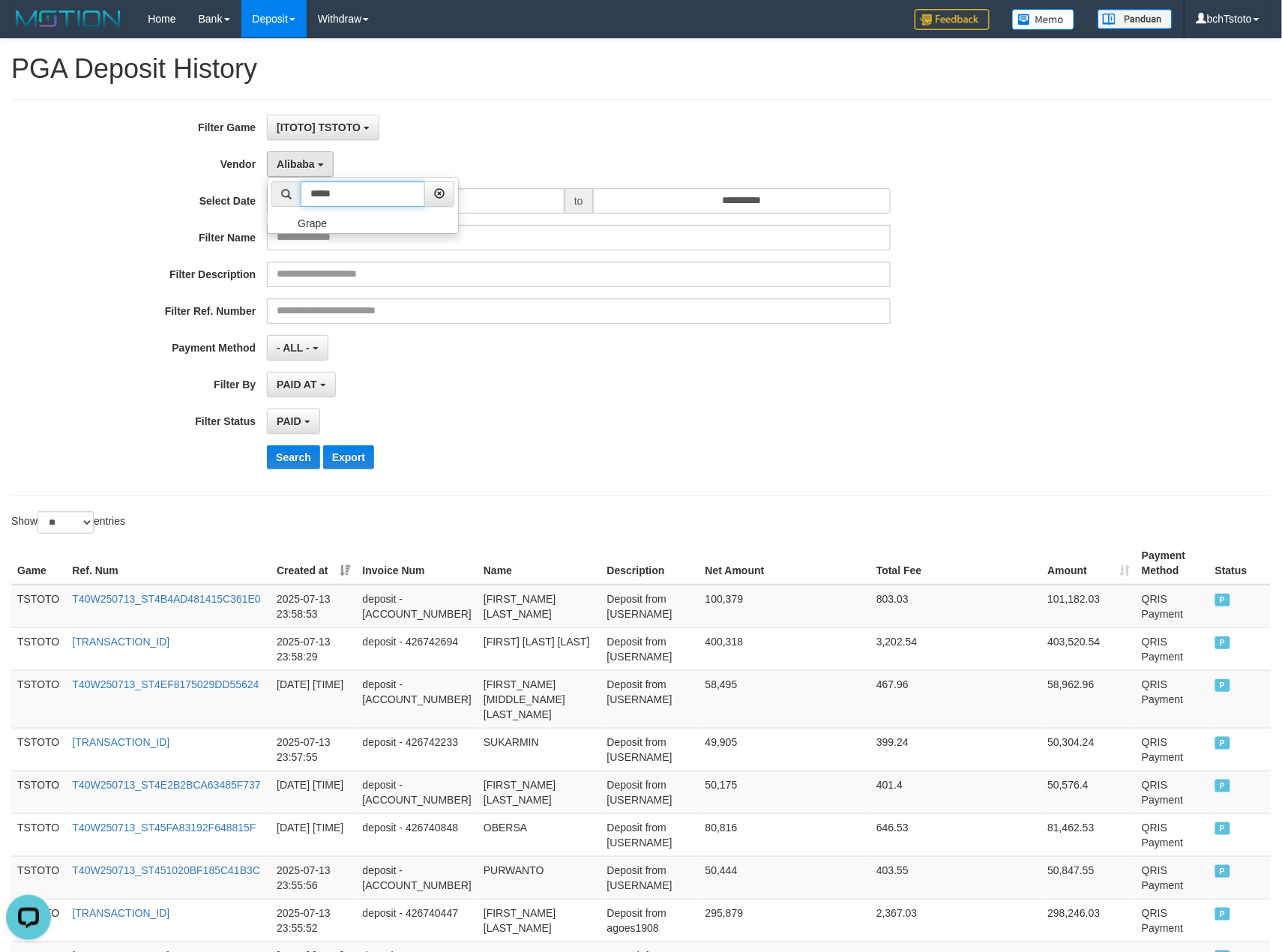 click on "*****" at bounding box center [363, 194] 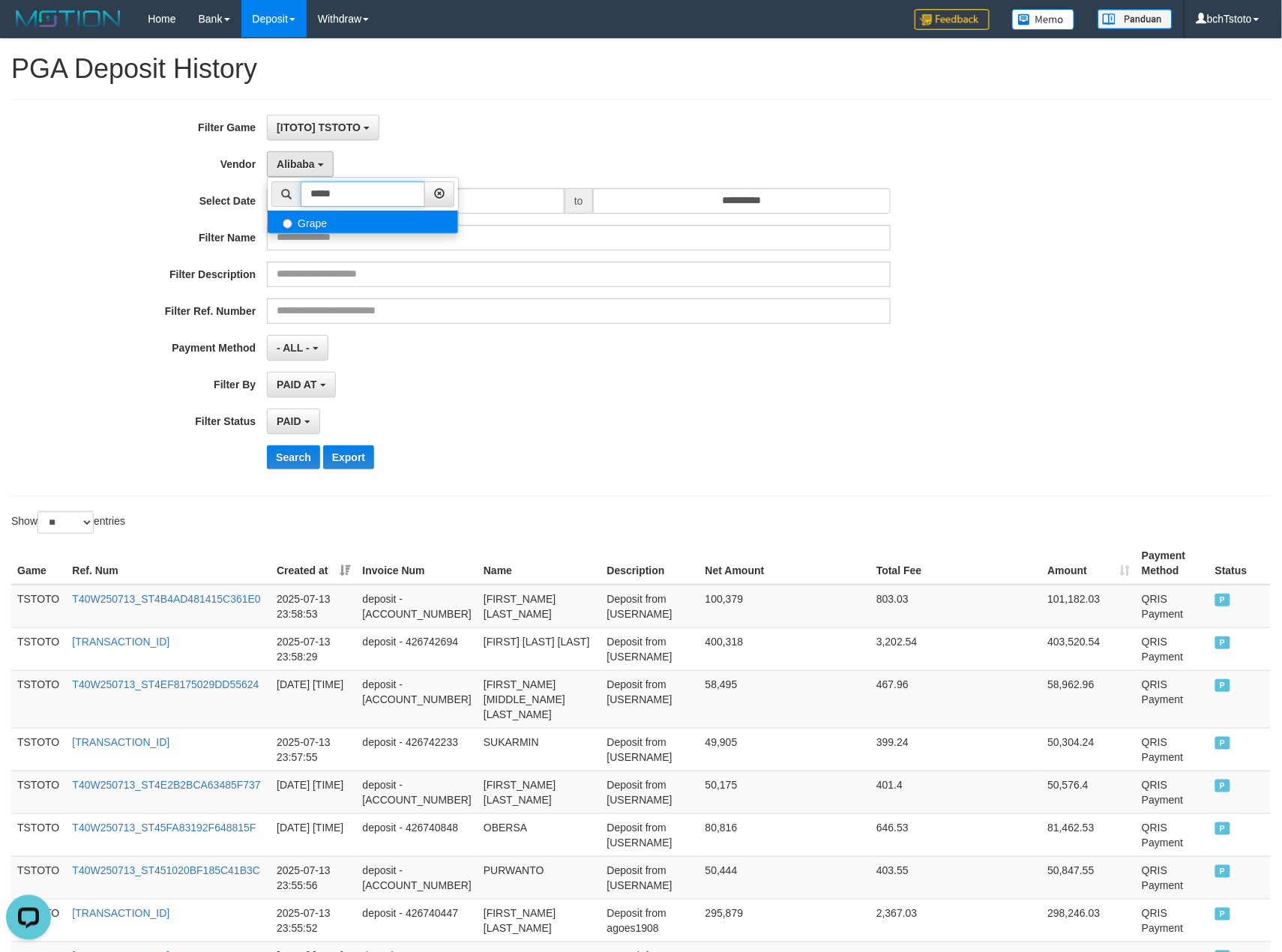 type on "*****" 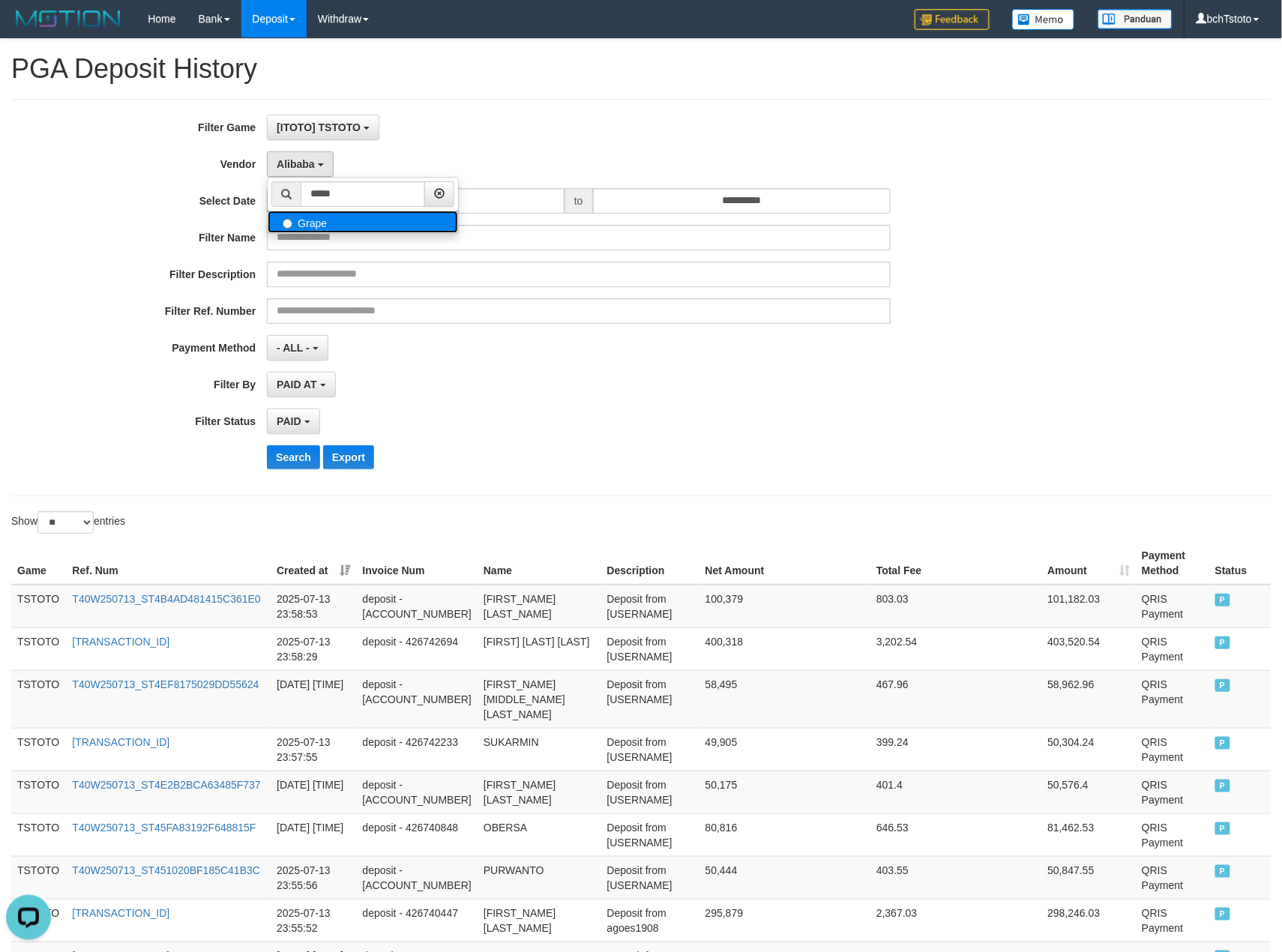 click on "Grape" at bounding box center (363, 222) 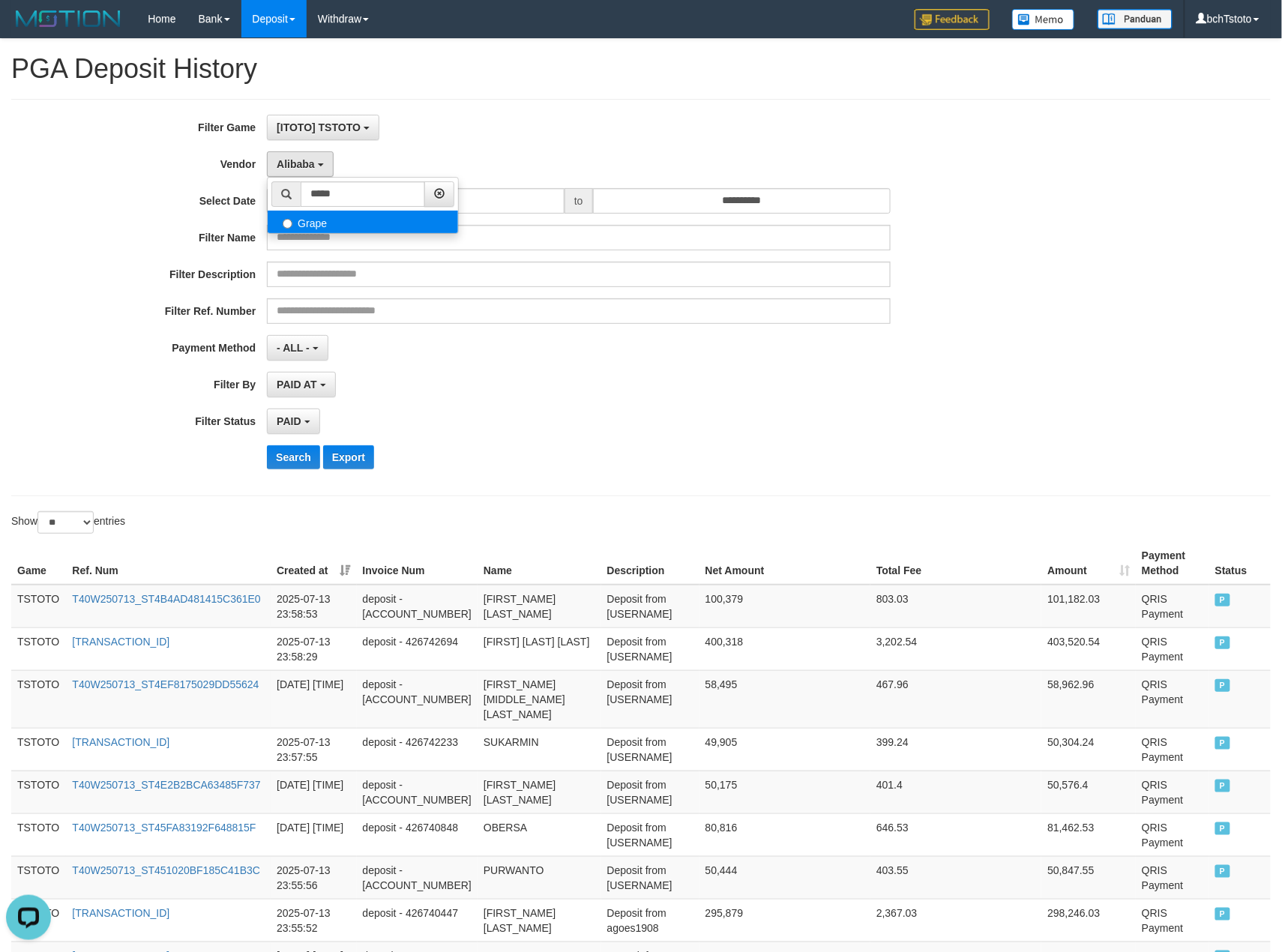 select on "**********" 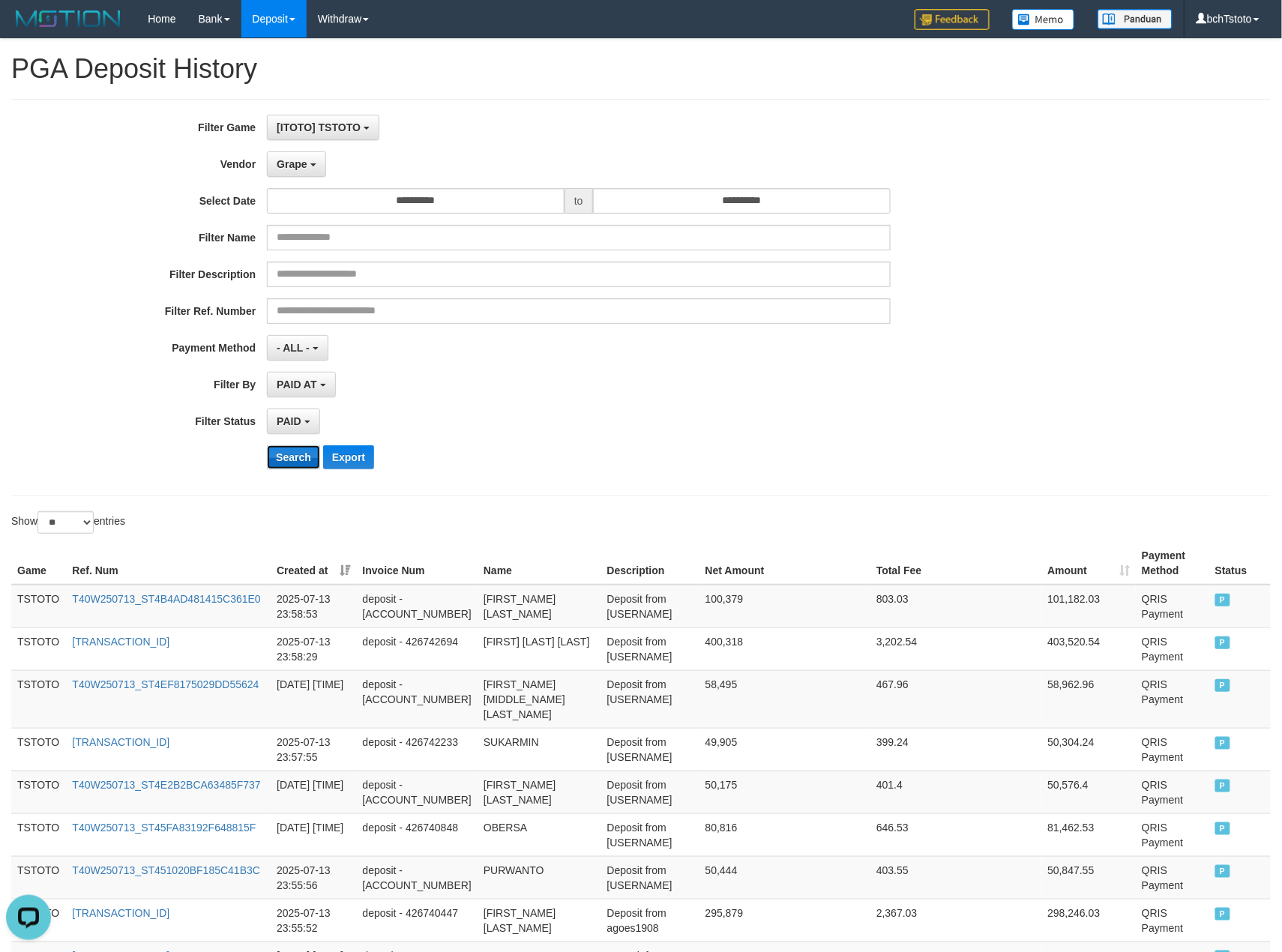 click on "Search" at bounding box center (293, 457) 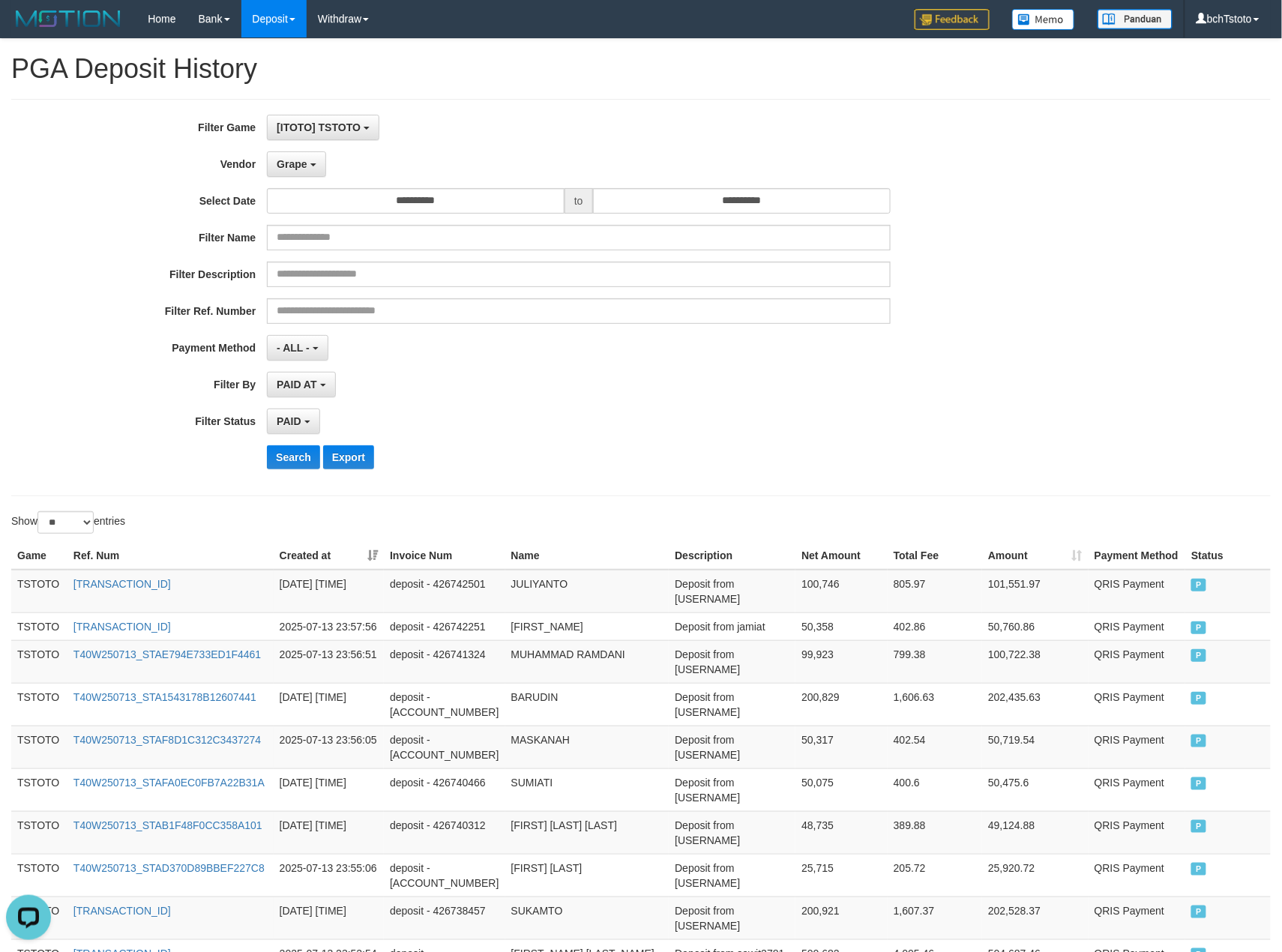 click on "Show  ** ** ** ***  entries" at bounding box center (320, 524) 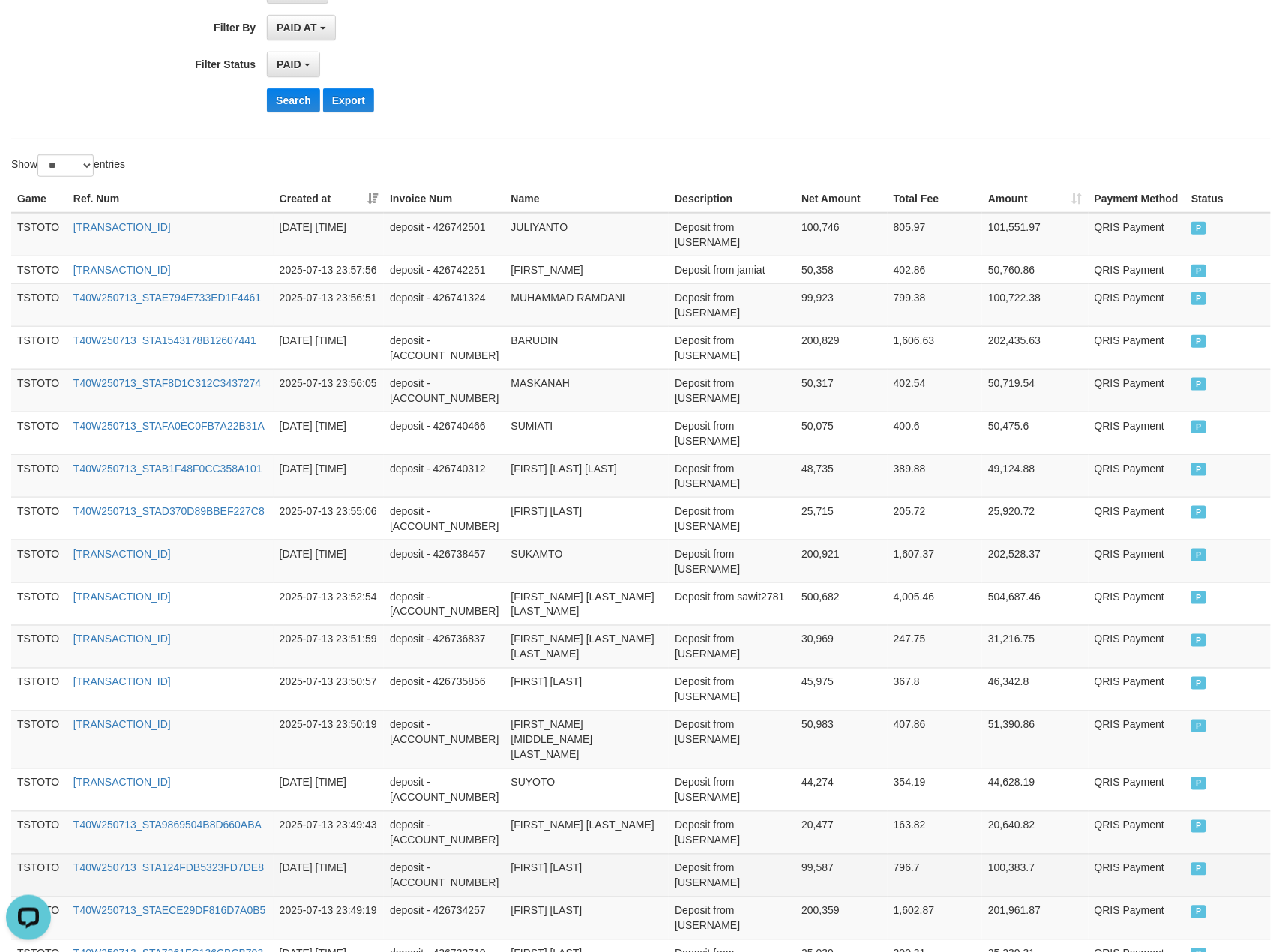 scroll, scrollTop: 528, scrollLeft: 0, axis: vertical 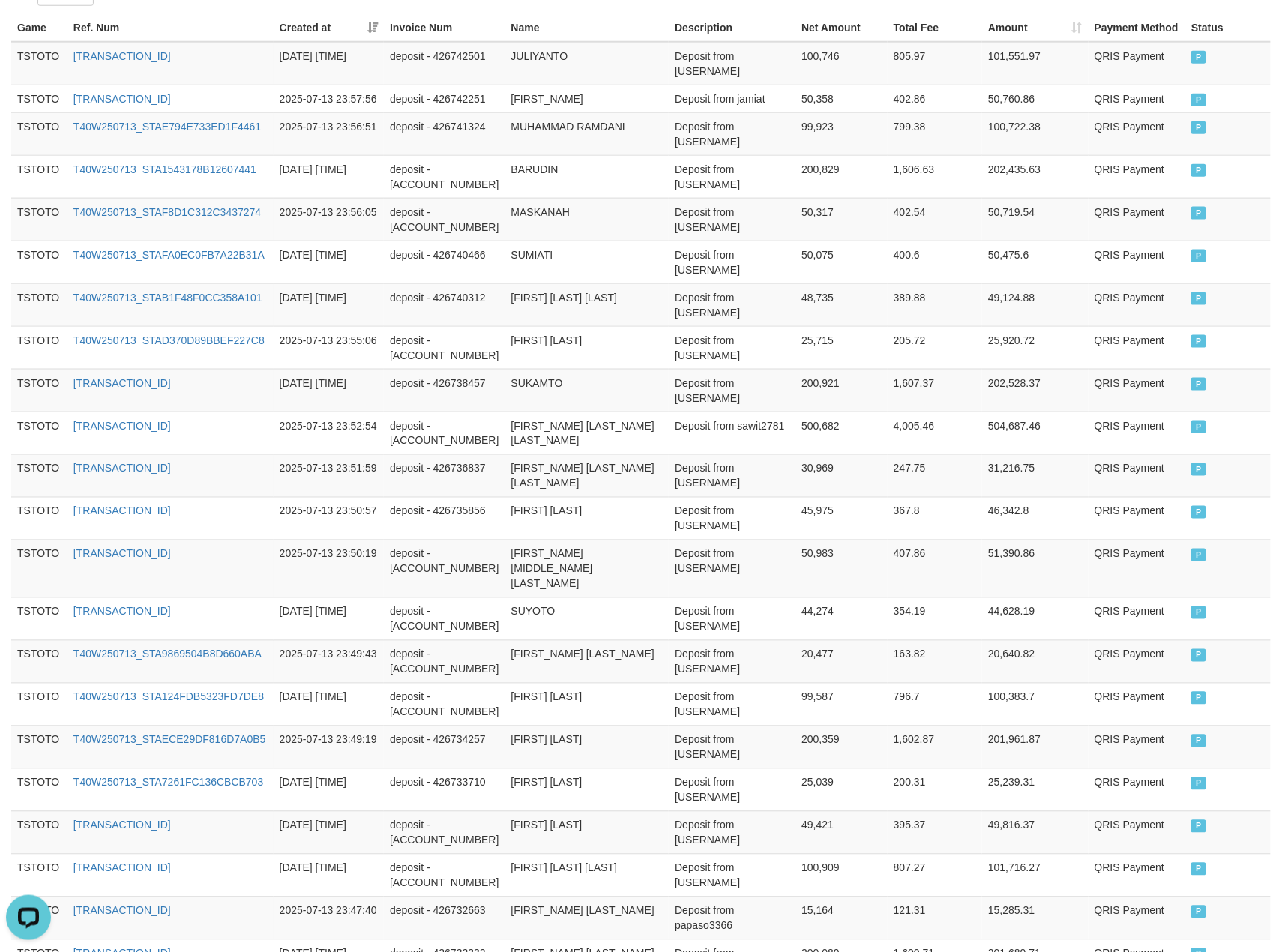 click on "Showing [NUMBER] to [NUMBER] of [NUMBER] entries" at bounding box center [267, 1153] 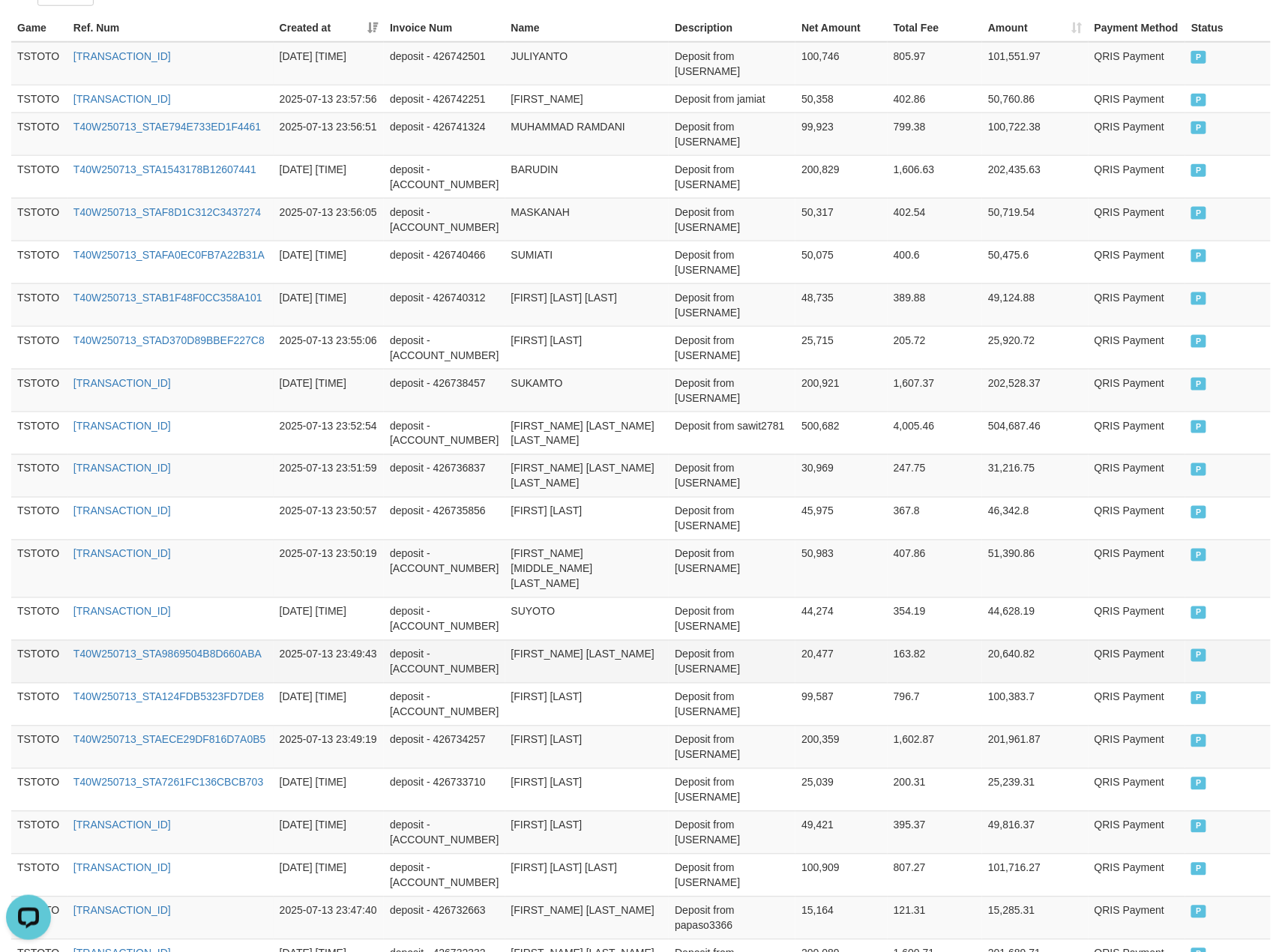click on "[FIRST_NAME] [LAST_NAME]" at bounding box center (587, 661) 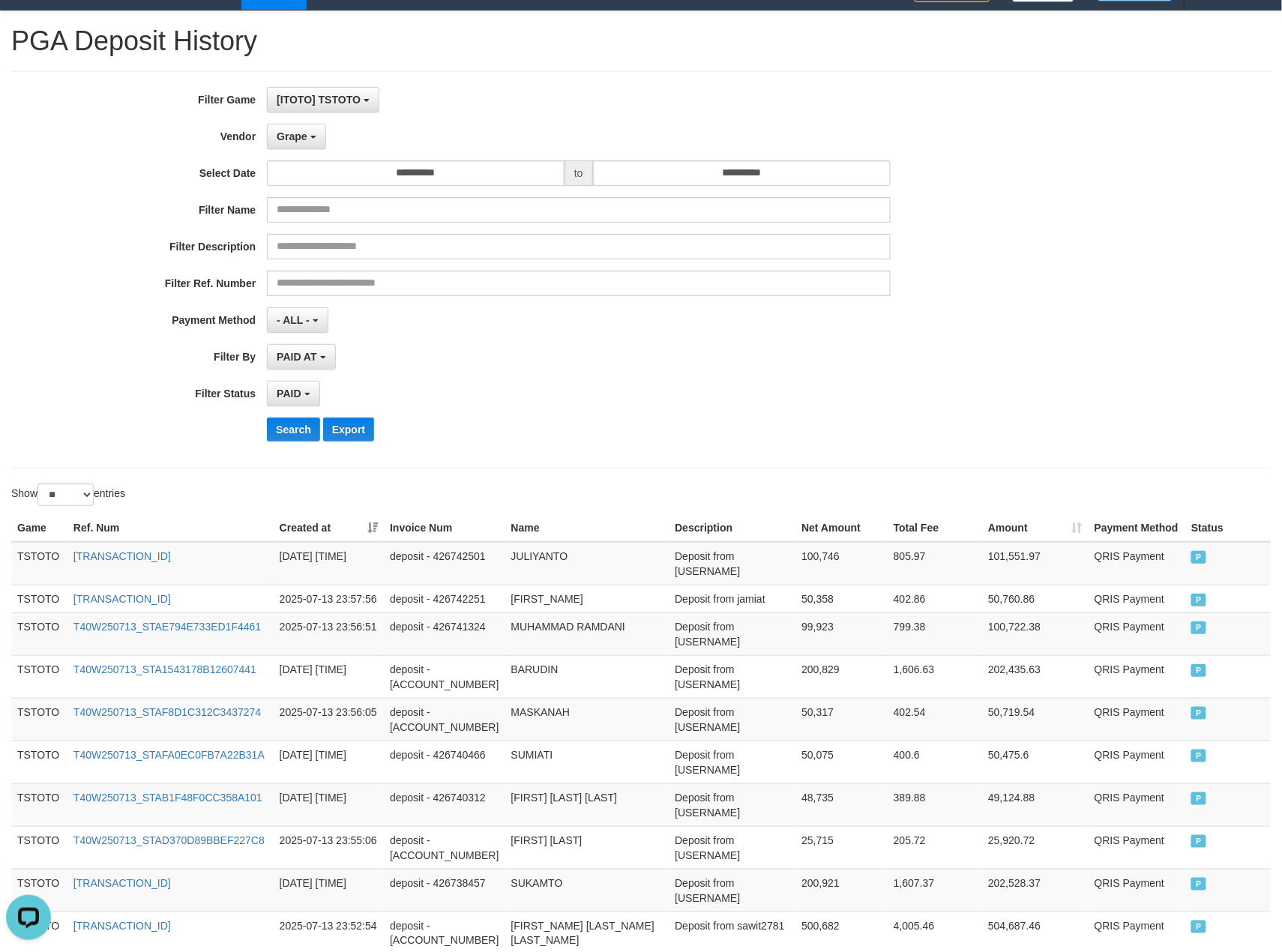scroll, scrollTop: 0, scrollLeft: 0, axis: both 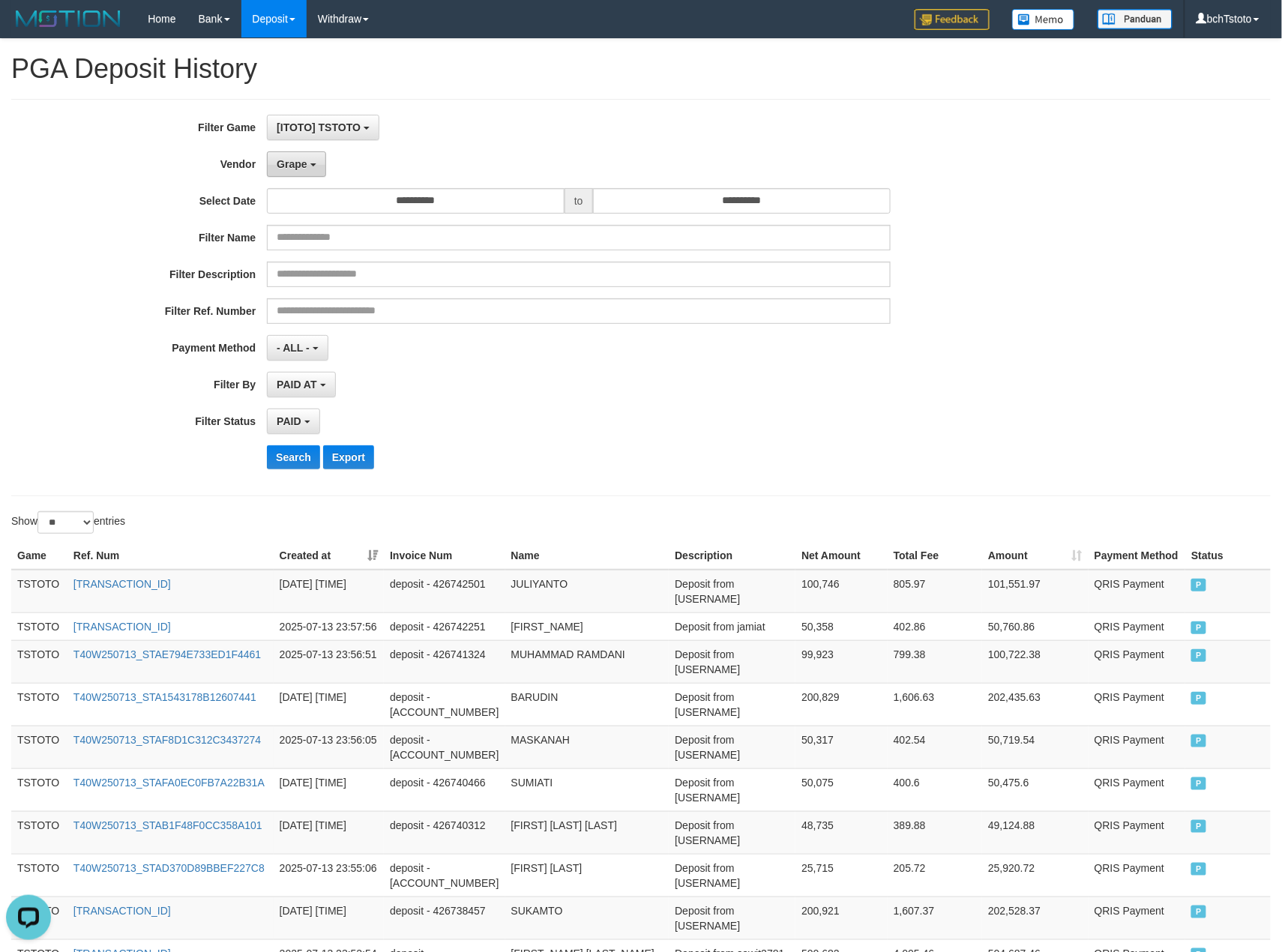 click on "Grape" at bounding box center (292, 164) 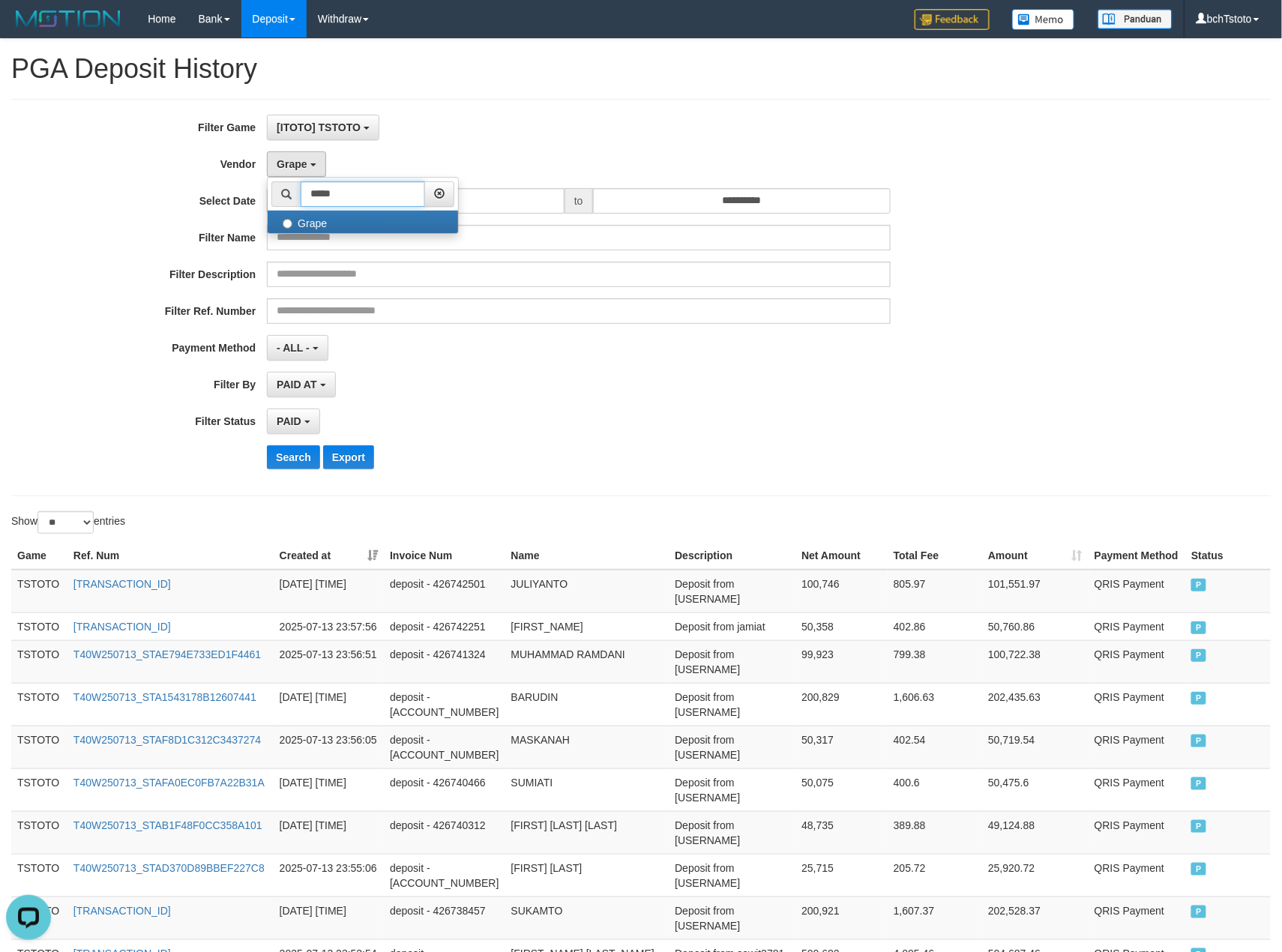 click on "*****" at bounding box center (363, 194) 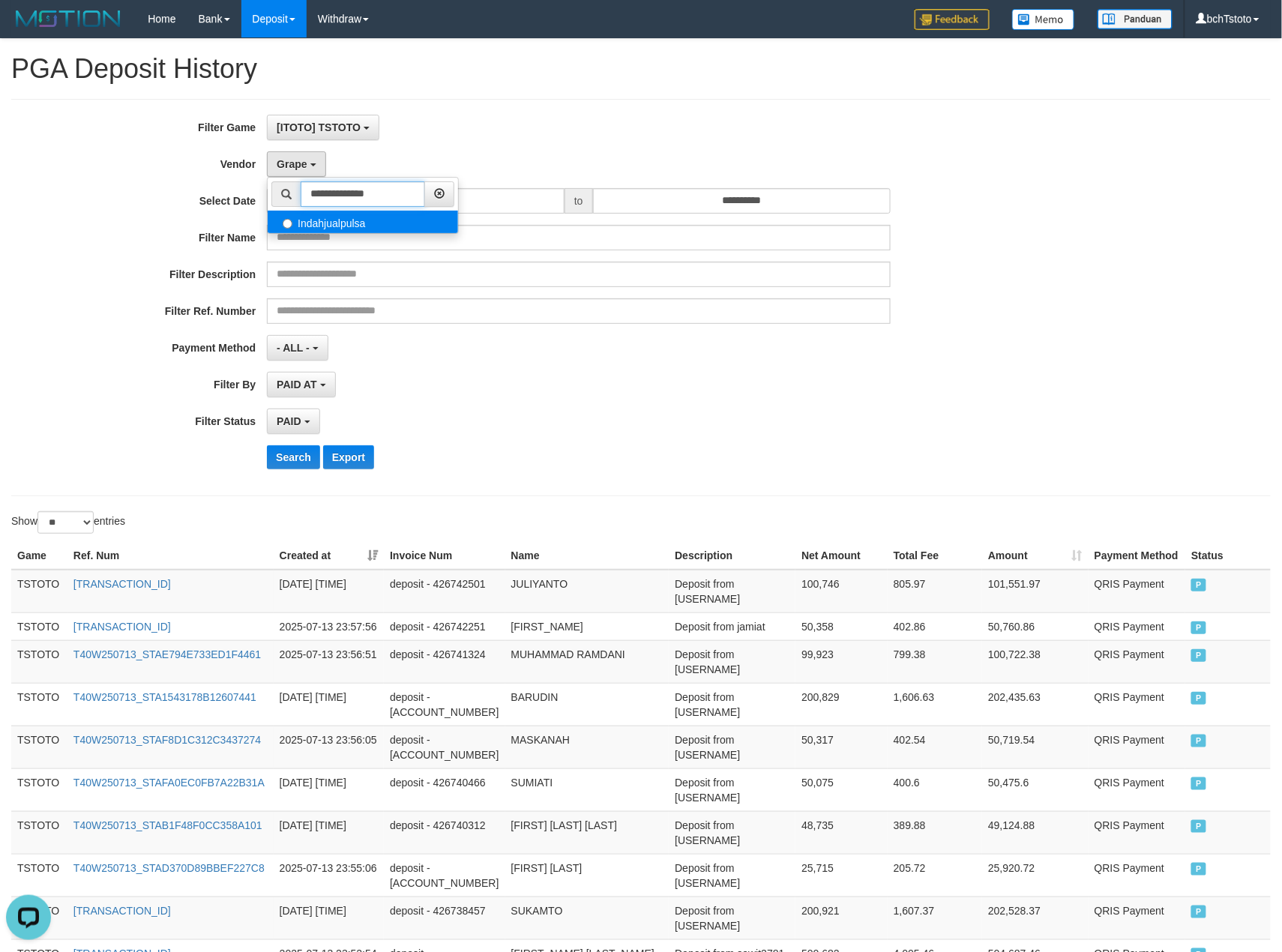 type on "**********" 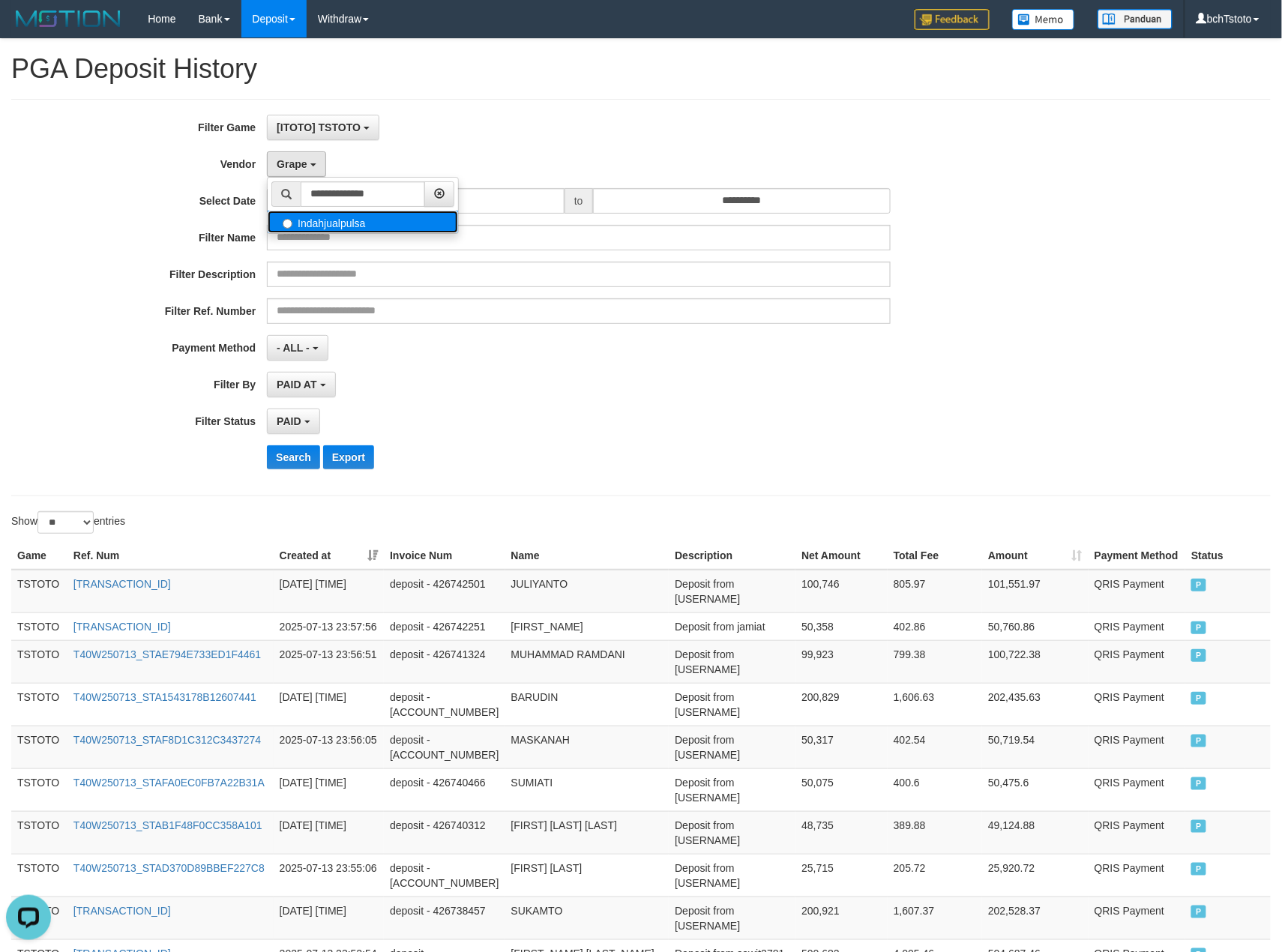 click on "Indahjualpulsa" at bounding box center [363, 222] 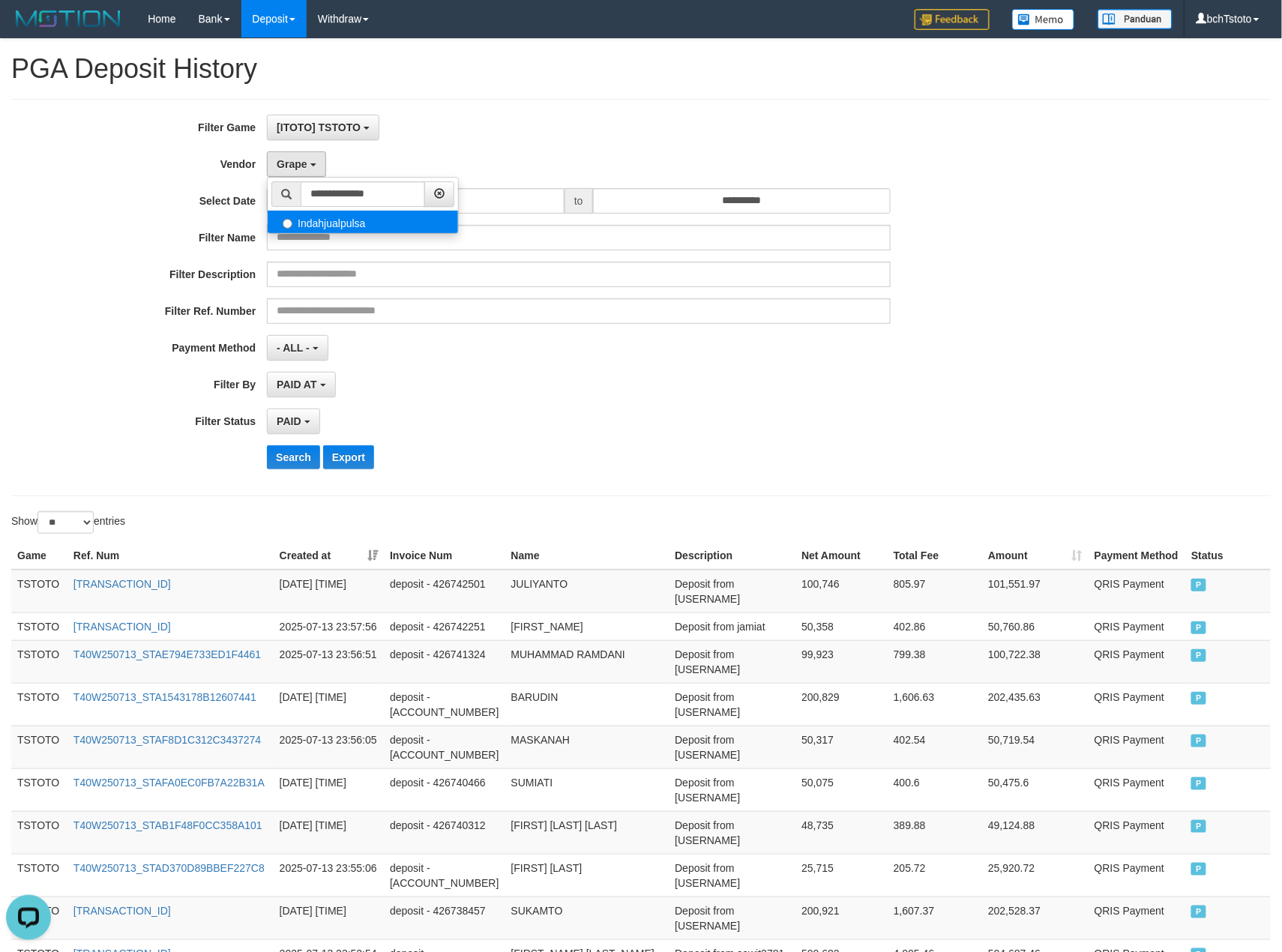 select on "**********" 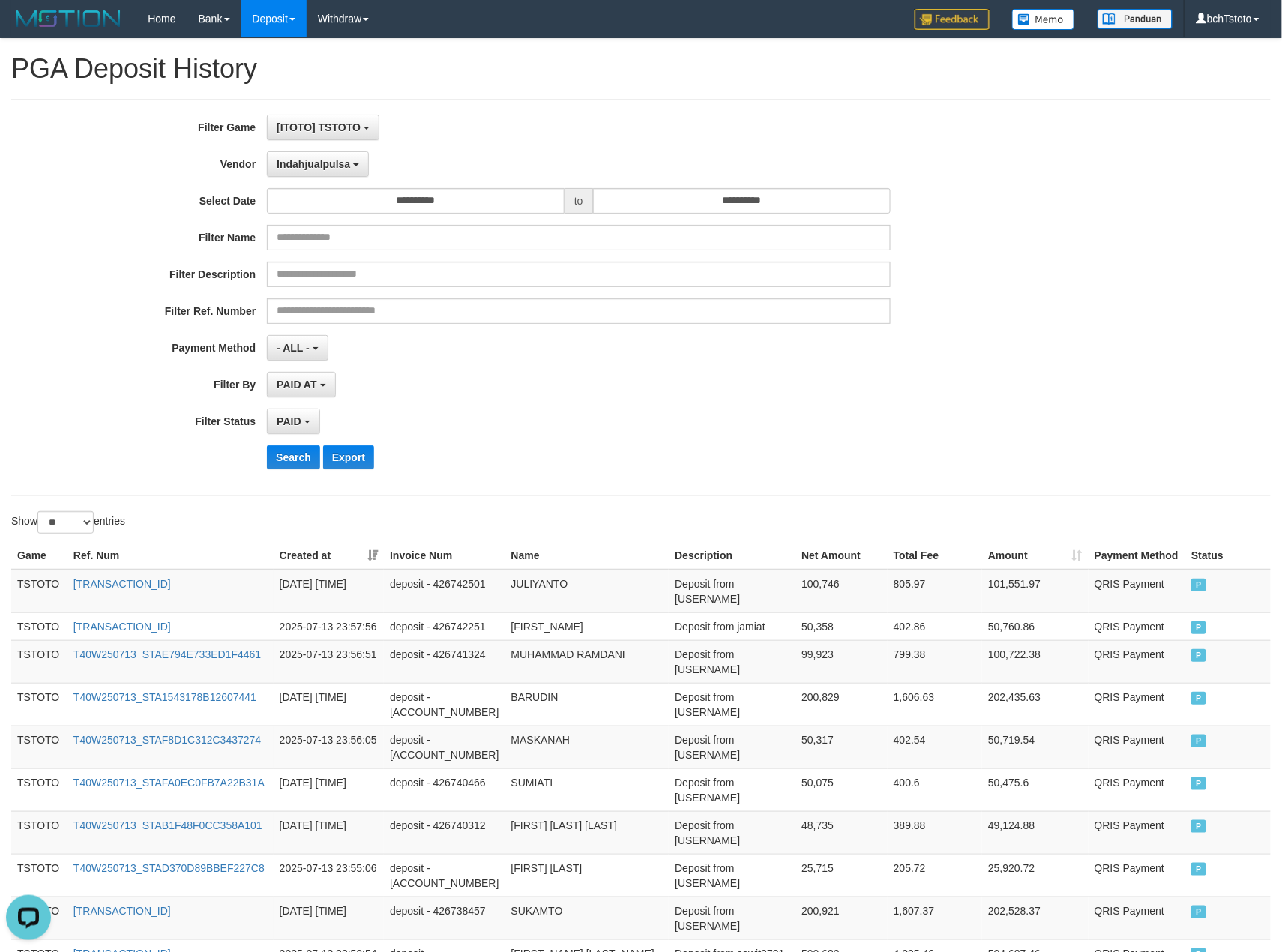 click on "**********" at bounding box center [534, 298] 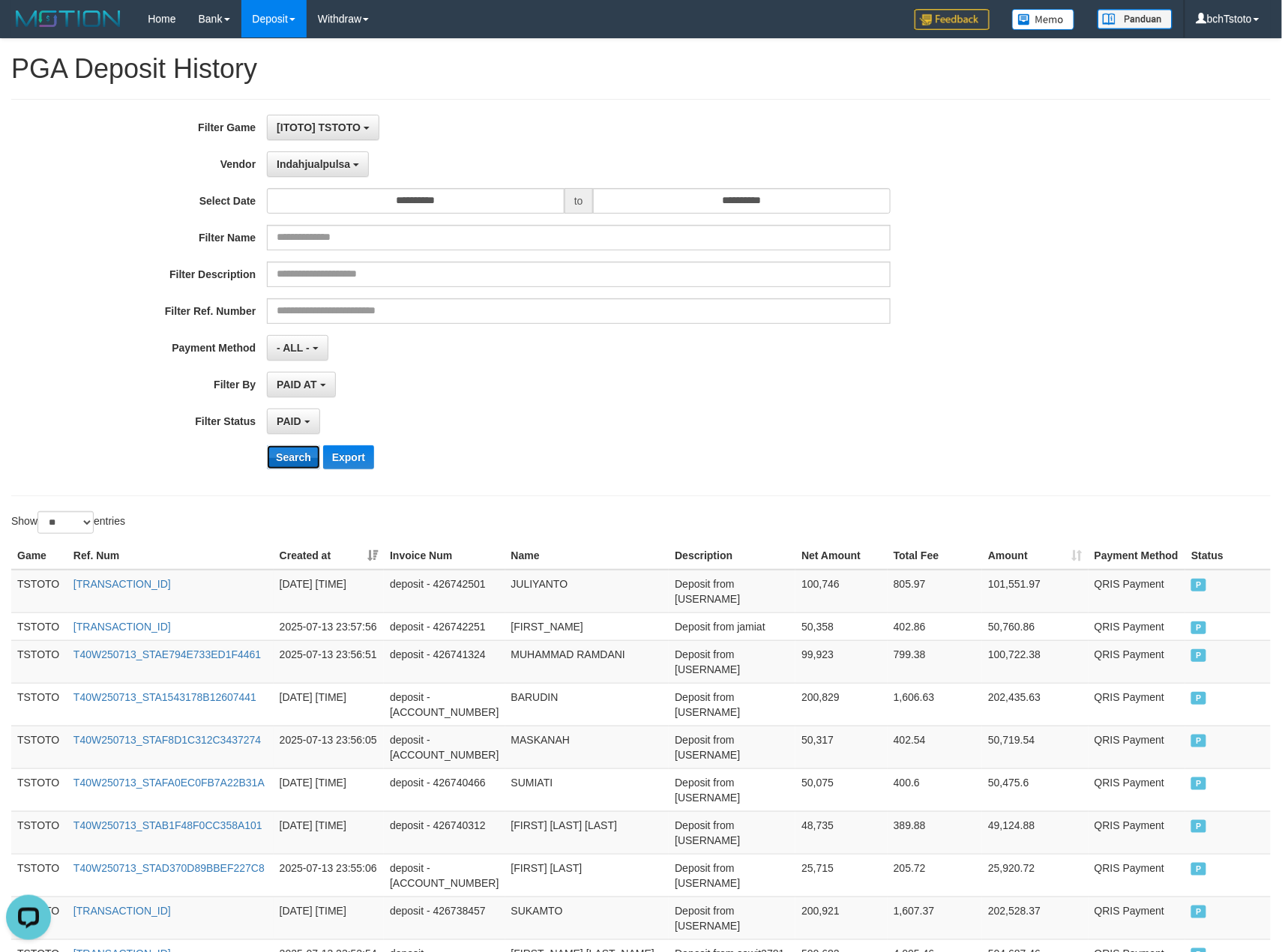 click on "Search" at bounding box center (293, 457) 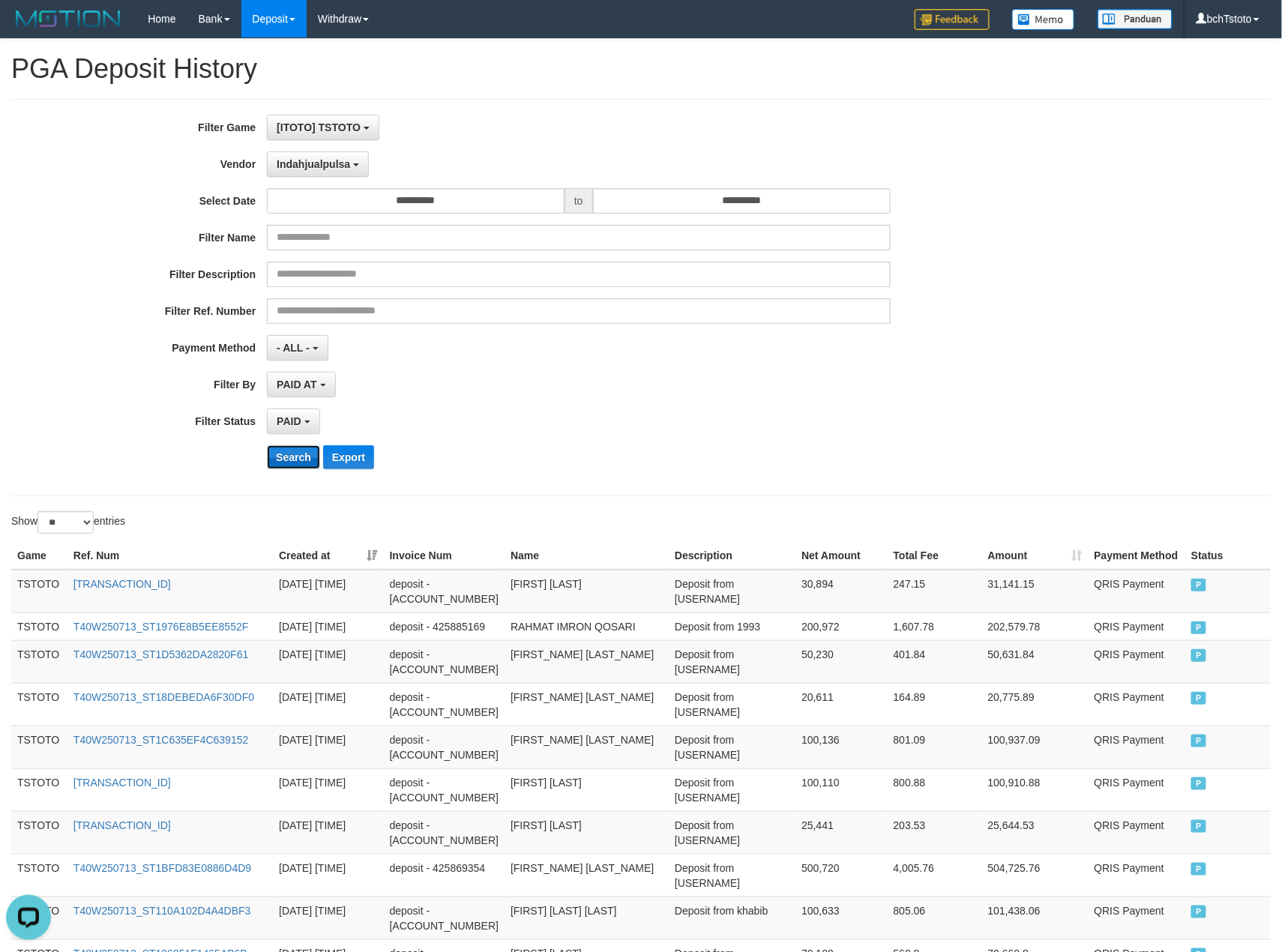 click on "Search" at bounding box center (293, 457) 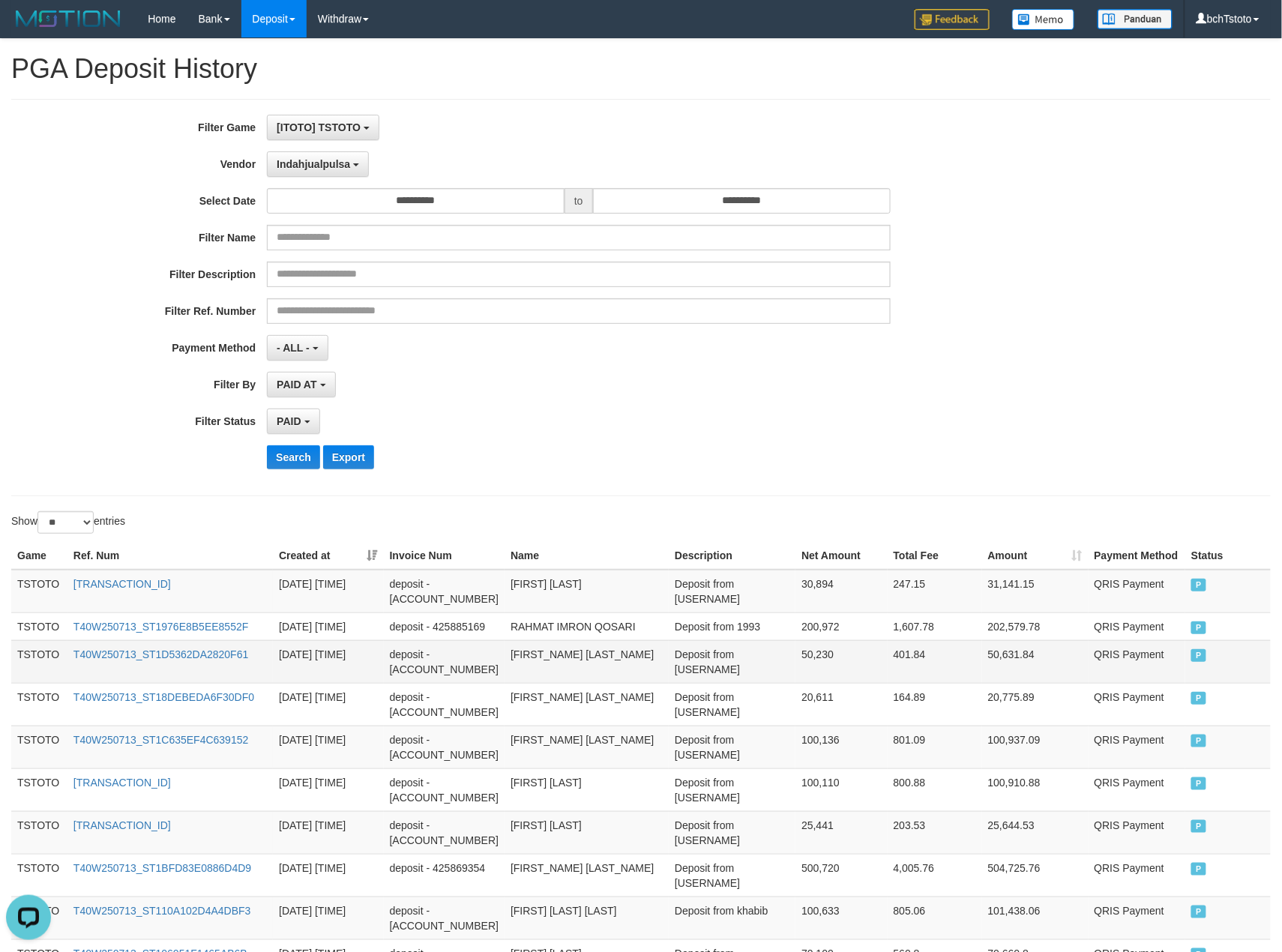 click on "[FIRST_NAME] [LAST_NAME]" at bounding box center [586, 661] 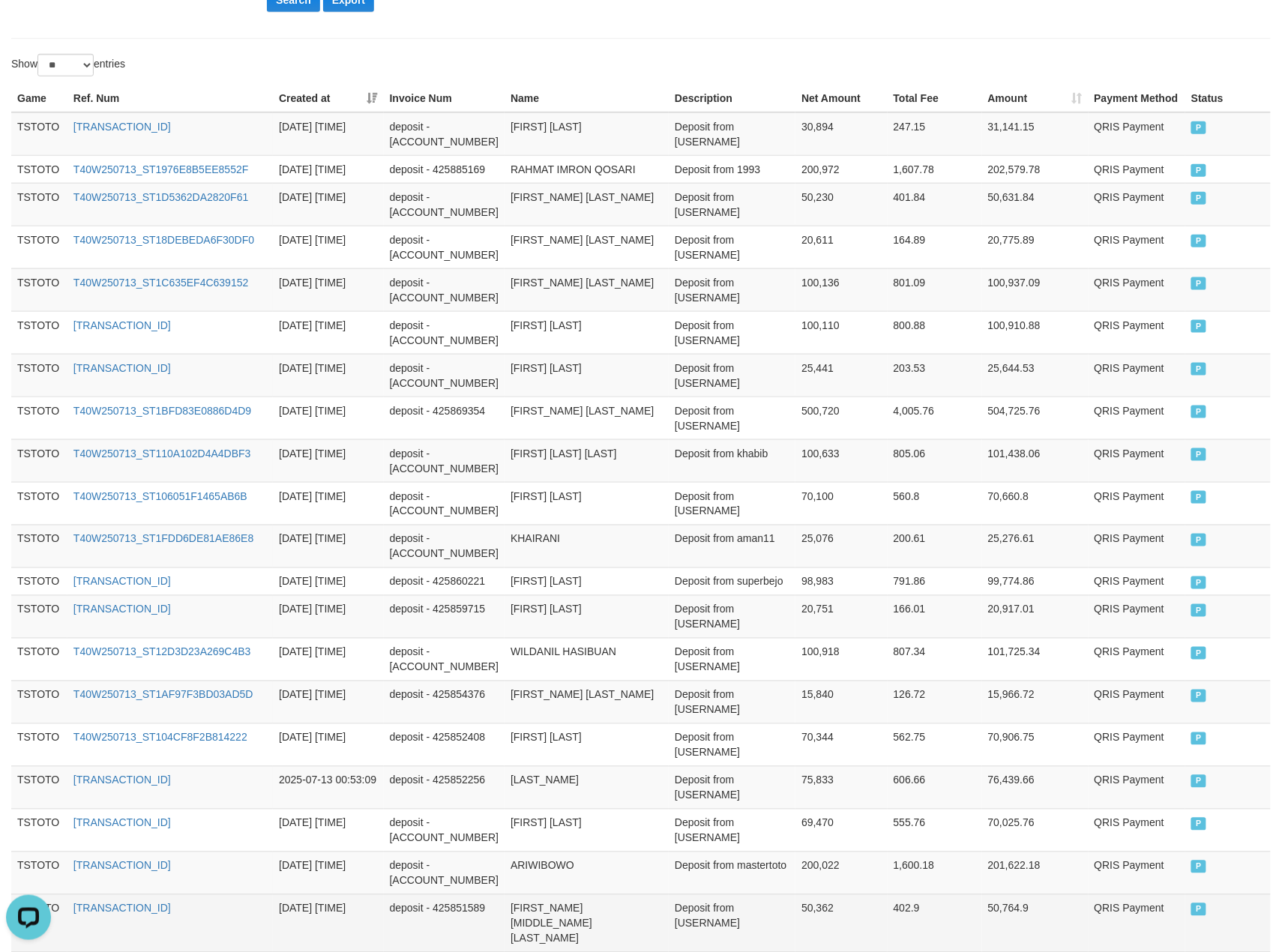 scroll, scrollTop: 483, scrollLeft: 0, axis: vertical 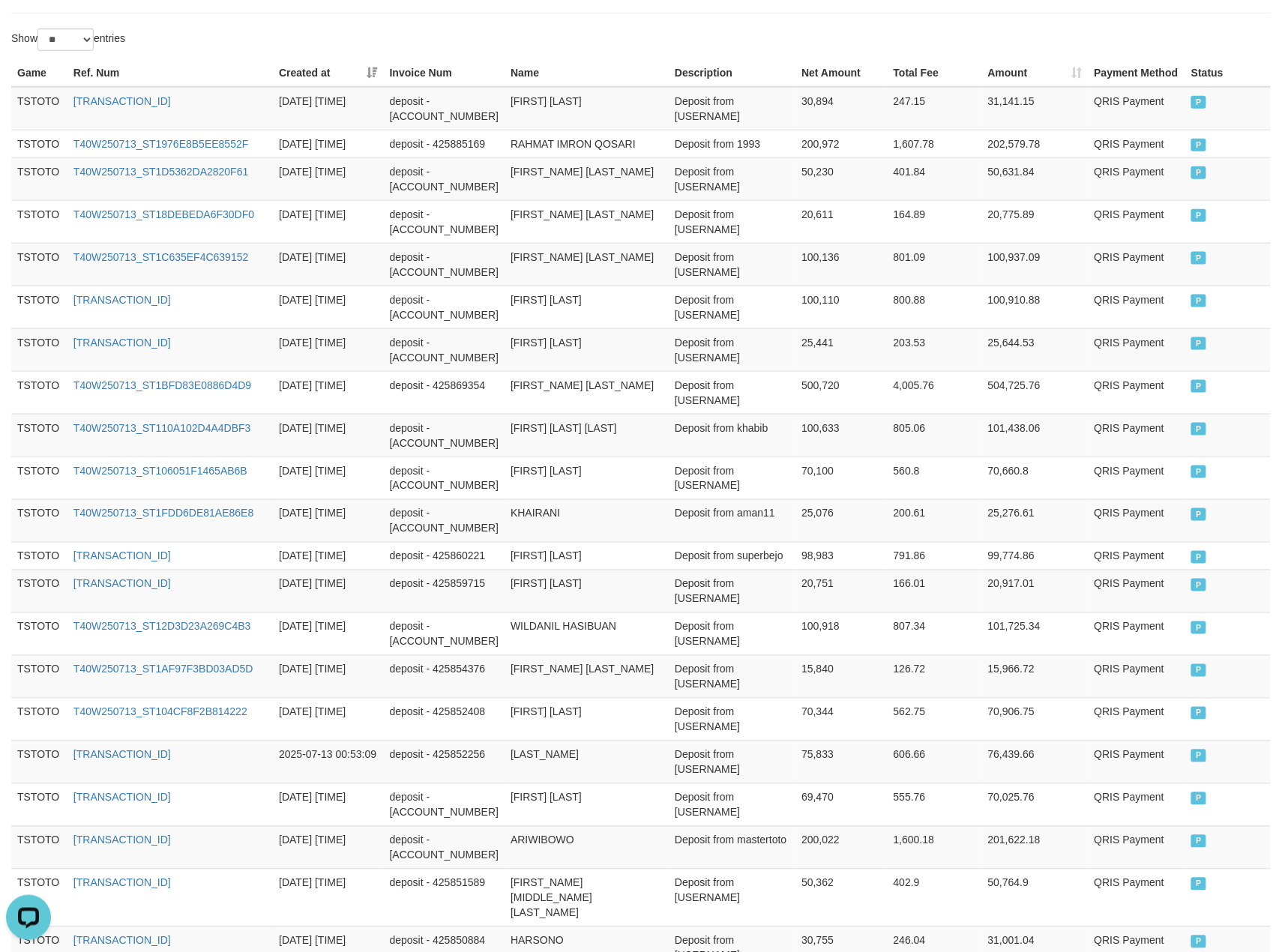 click on "Showing 1 to 25 of 51 entries" at bounding box center [267, 1183] 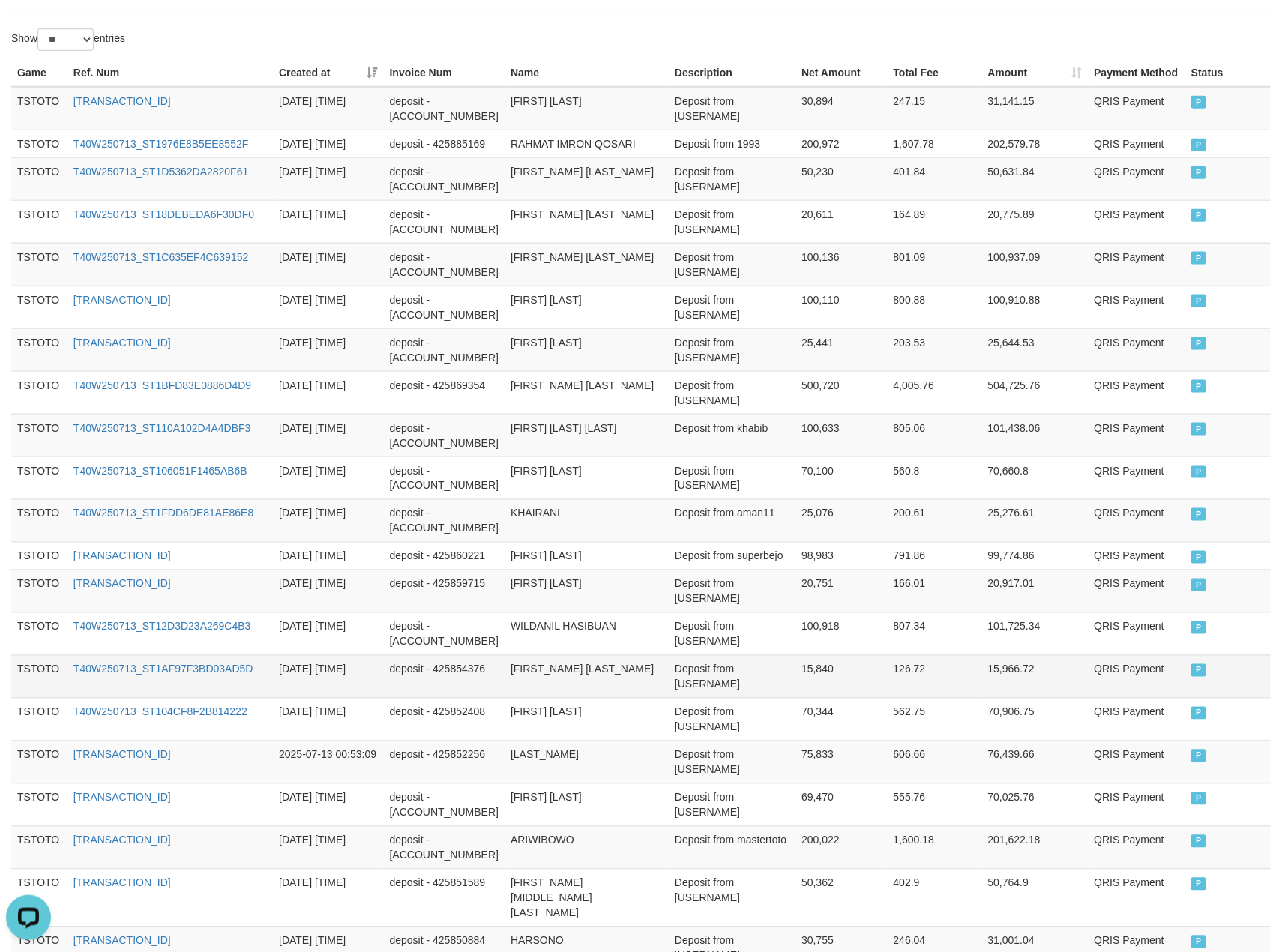 click on "Deposit from [USERNAME]" at bounding box center [732, 676] 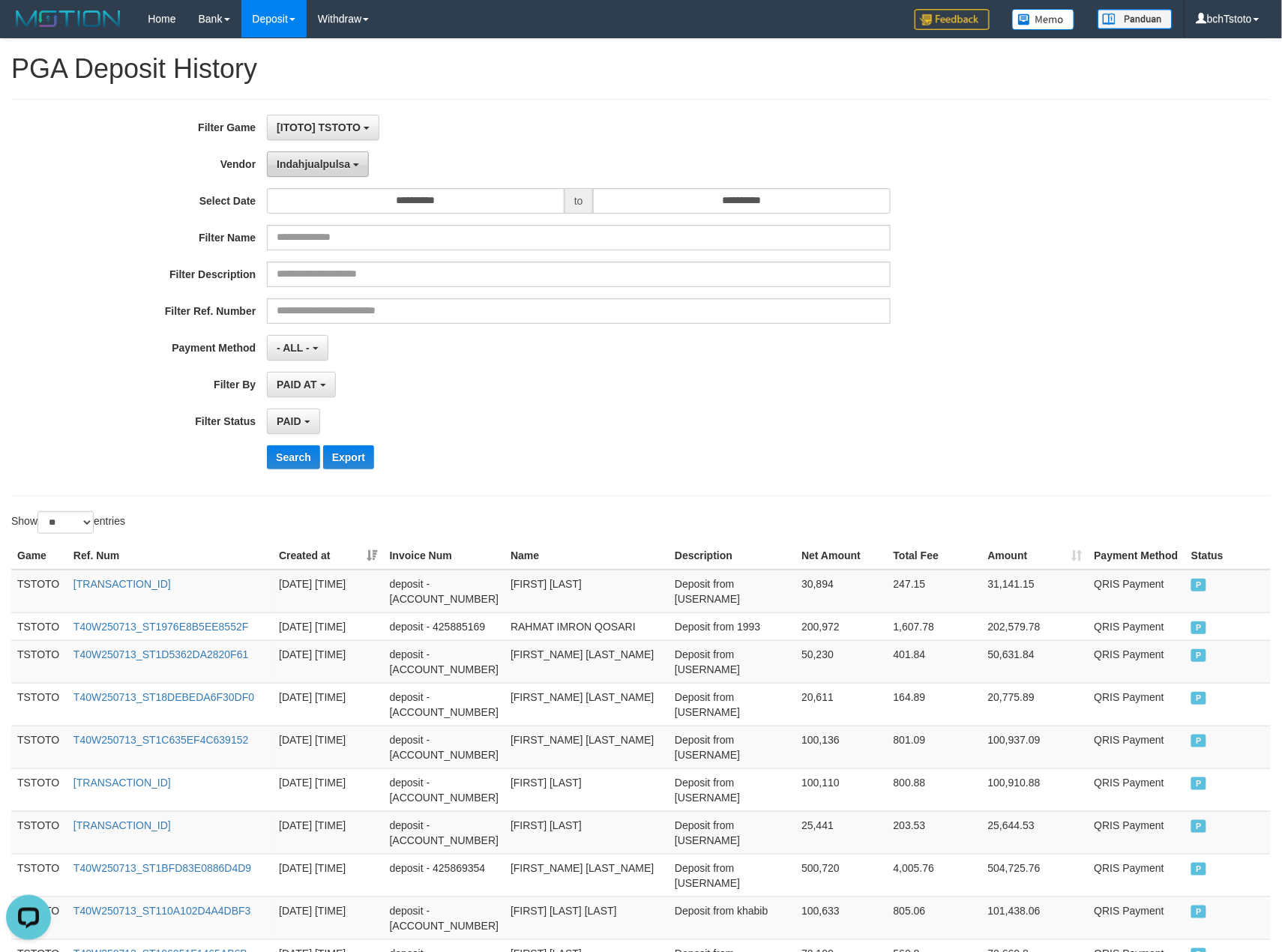 click on "Indahjualpulsa" at bounding box center [313, 164] 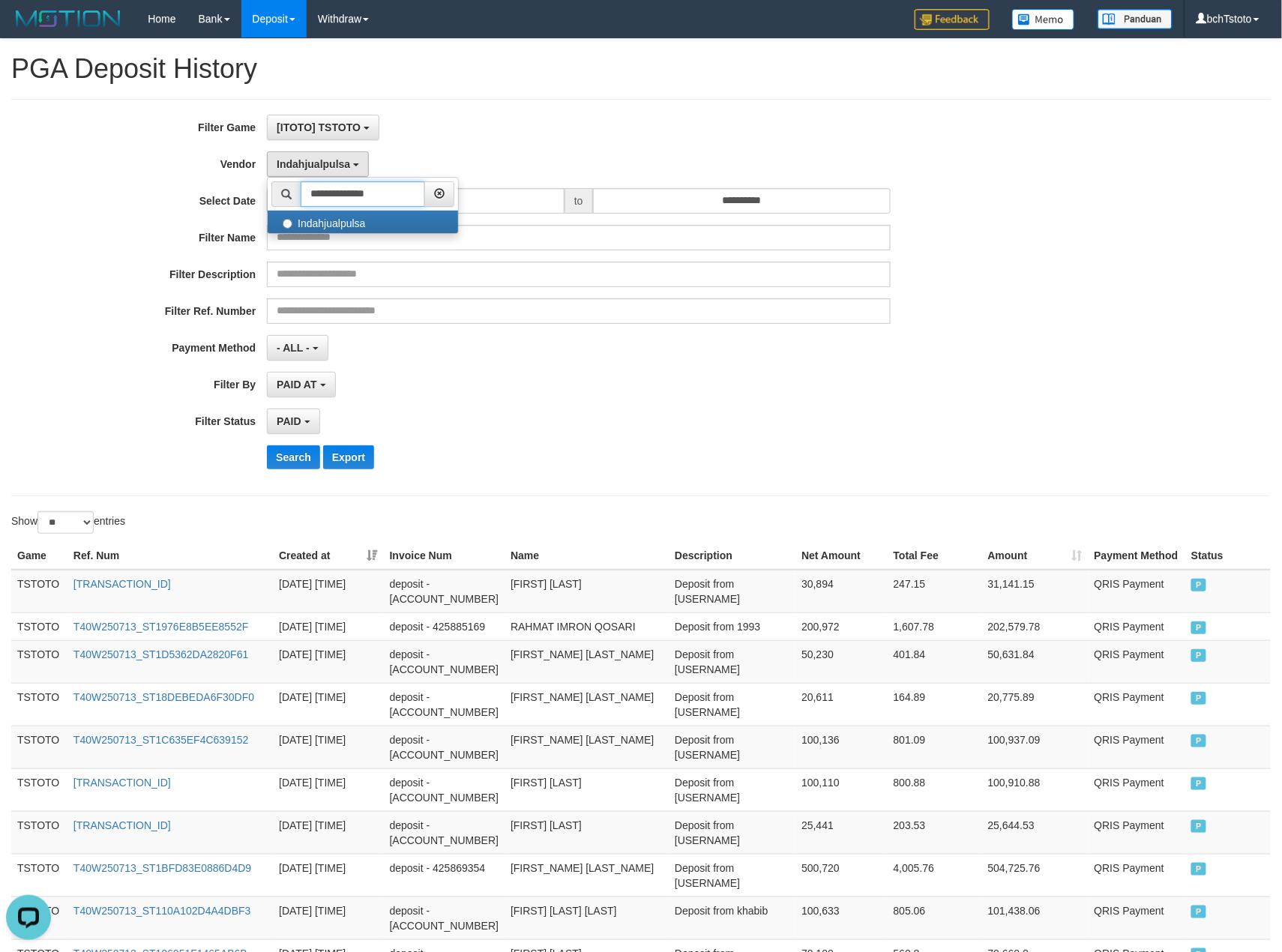 click on "**********" at bounding box center (363, 194) 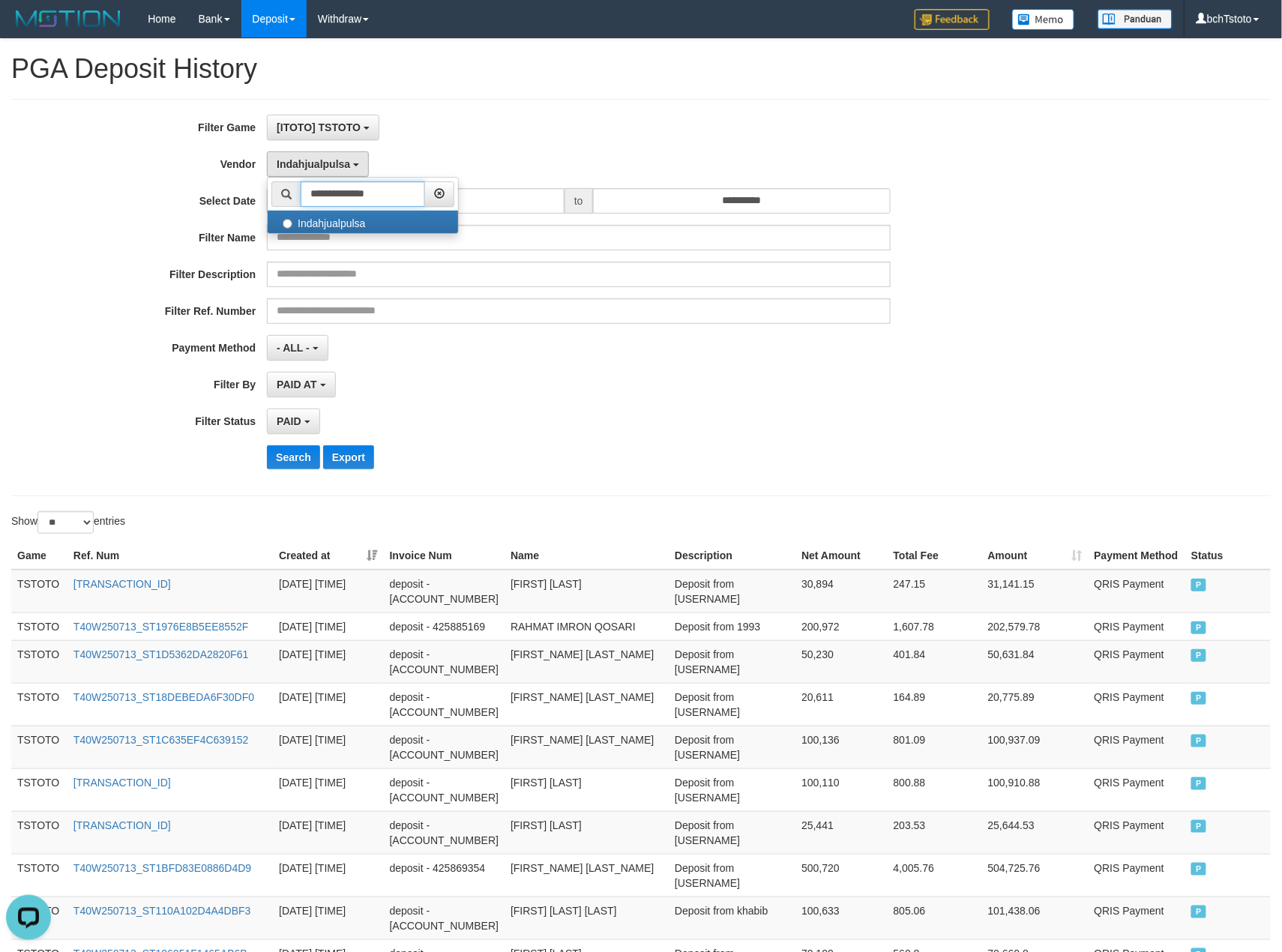 click on "**********" at bounding box center (363, 194) 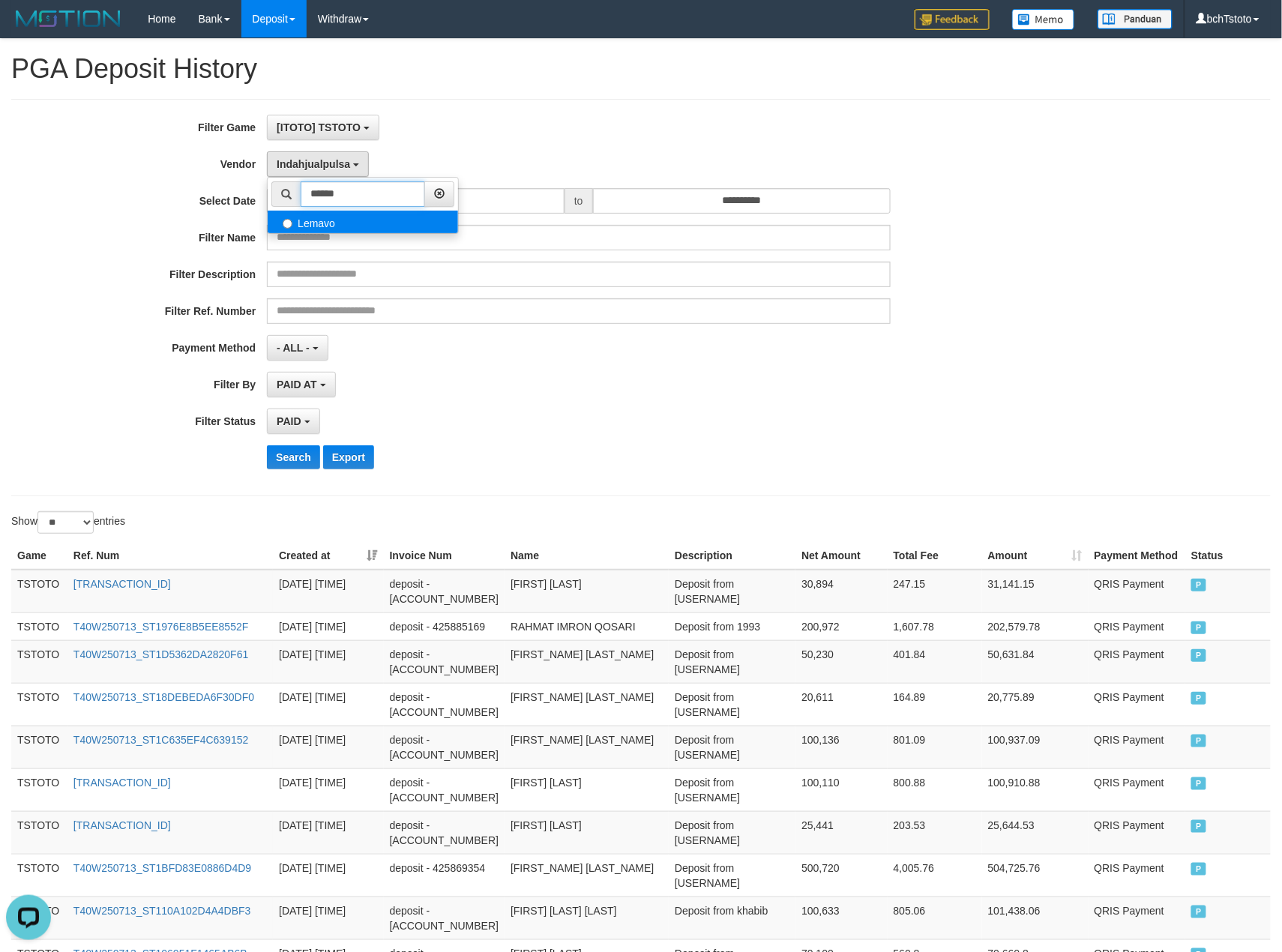 type on "******" 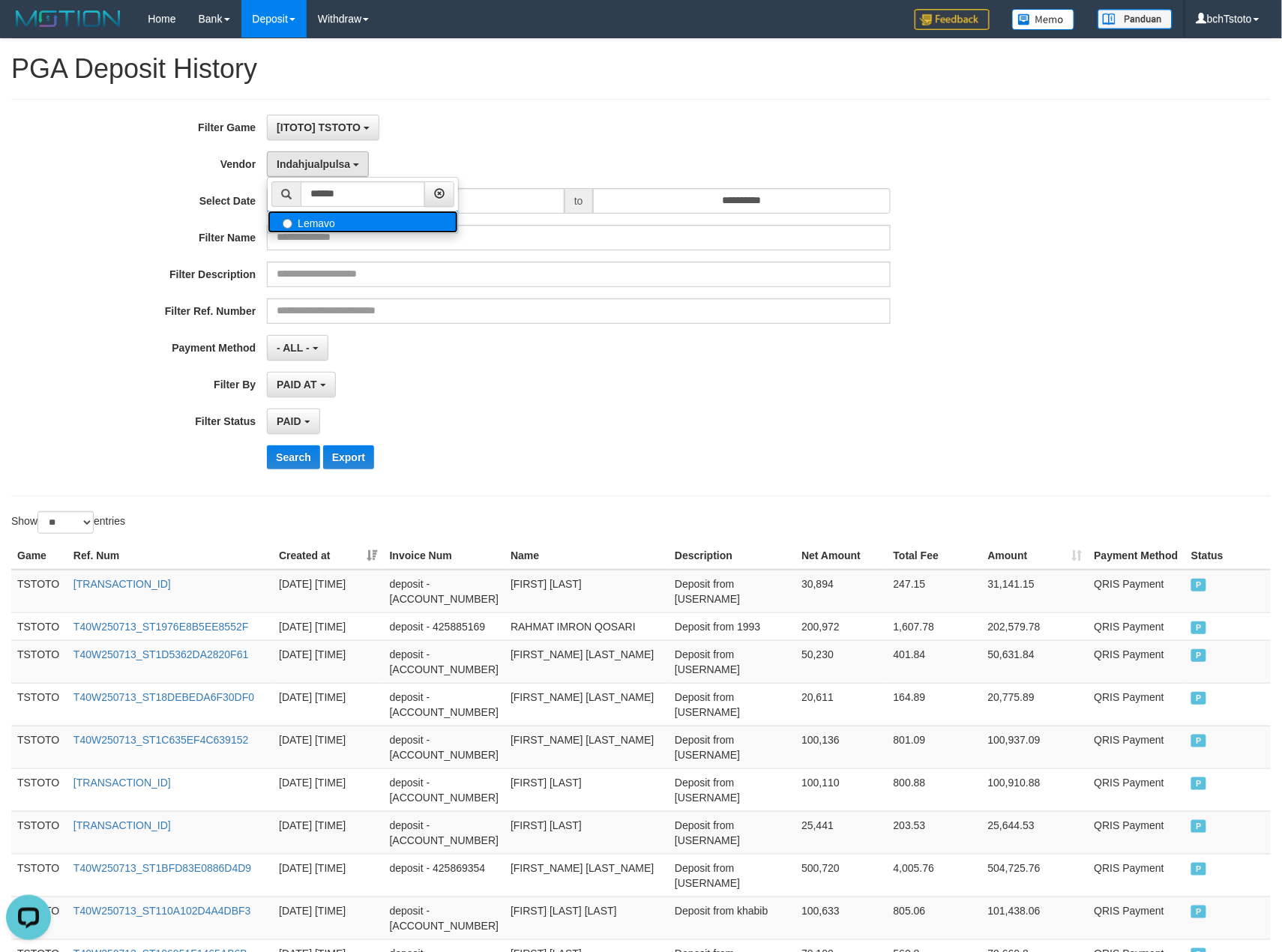 click on "Lemavo" at bounding box center (363, 222) 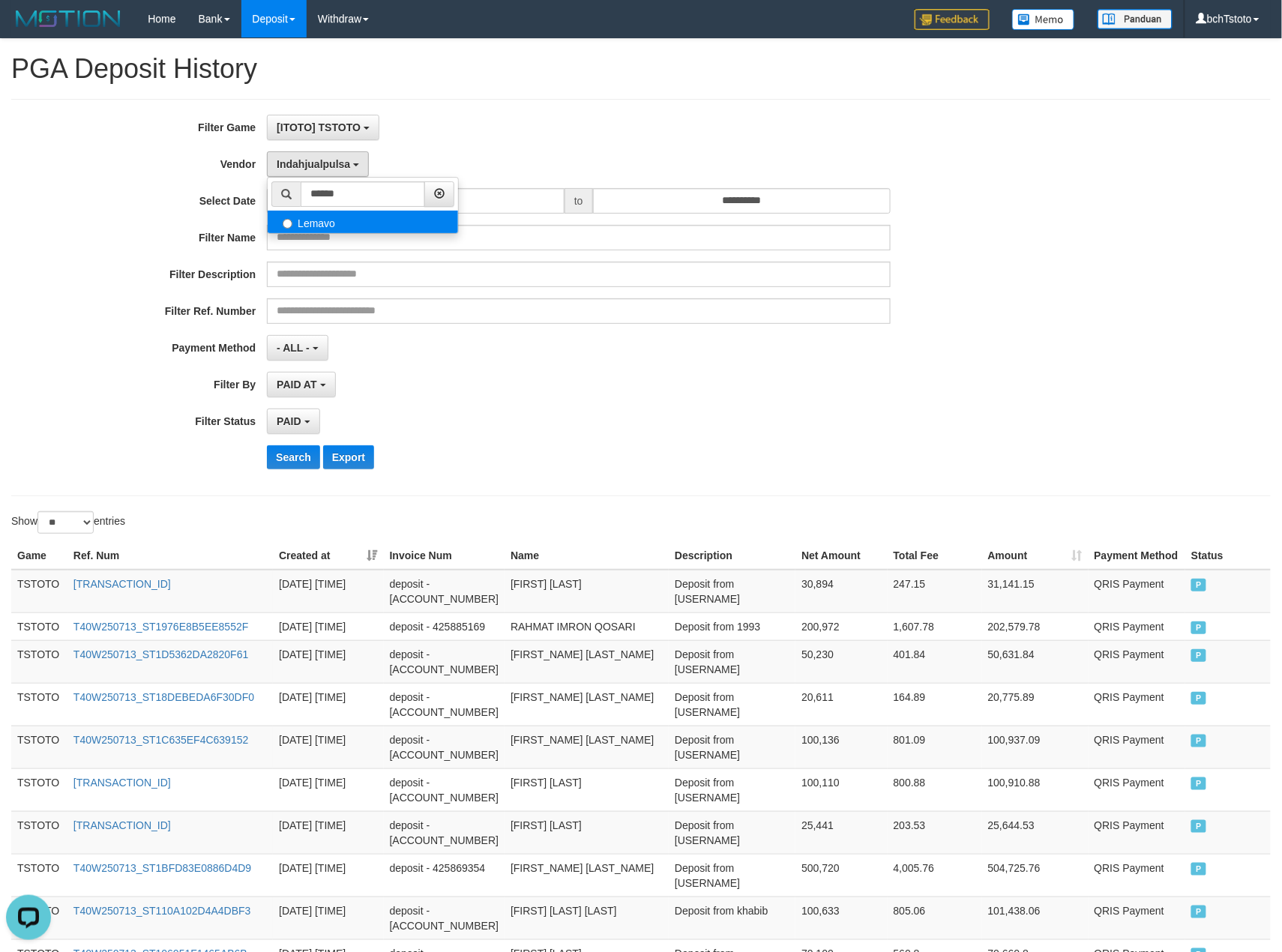 select on "**********" 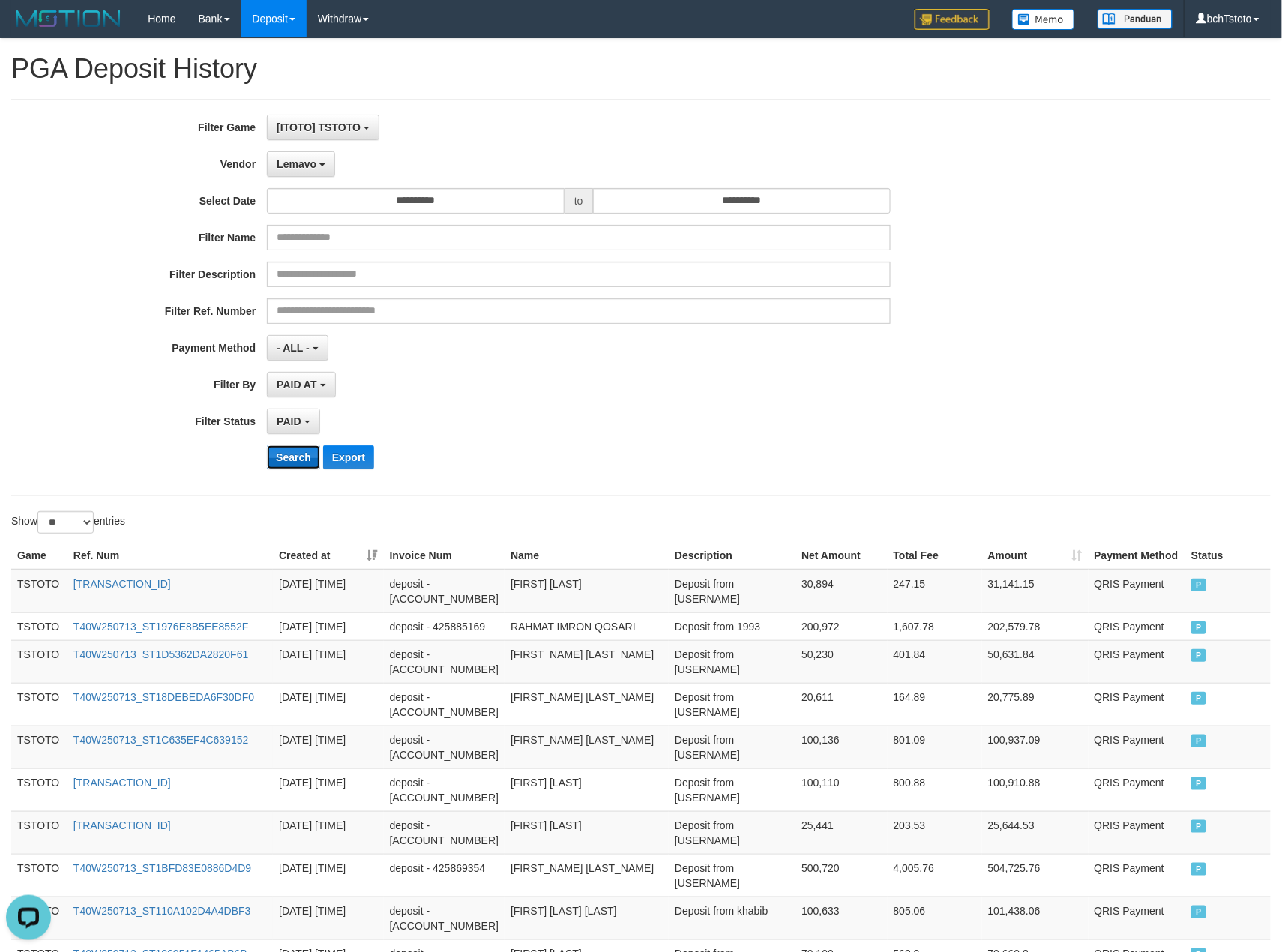click on "Search" at bounding box center (293, 457) 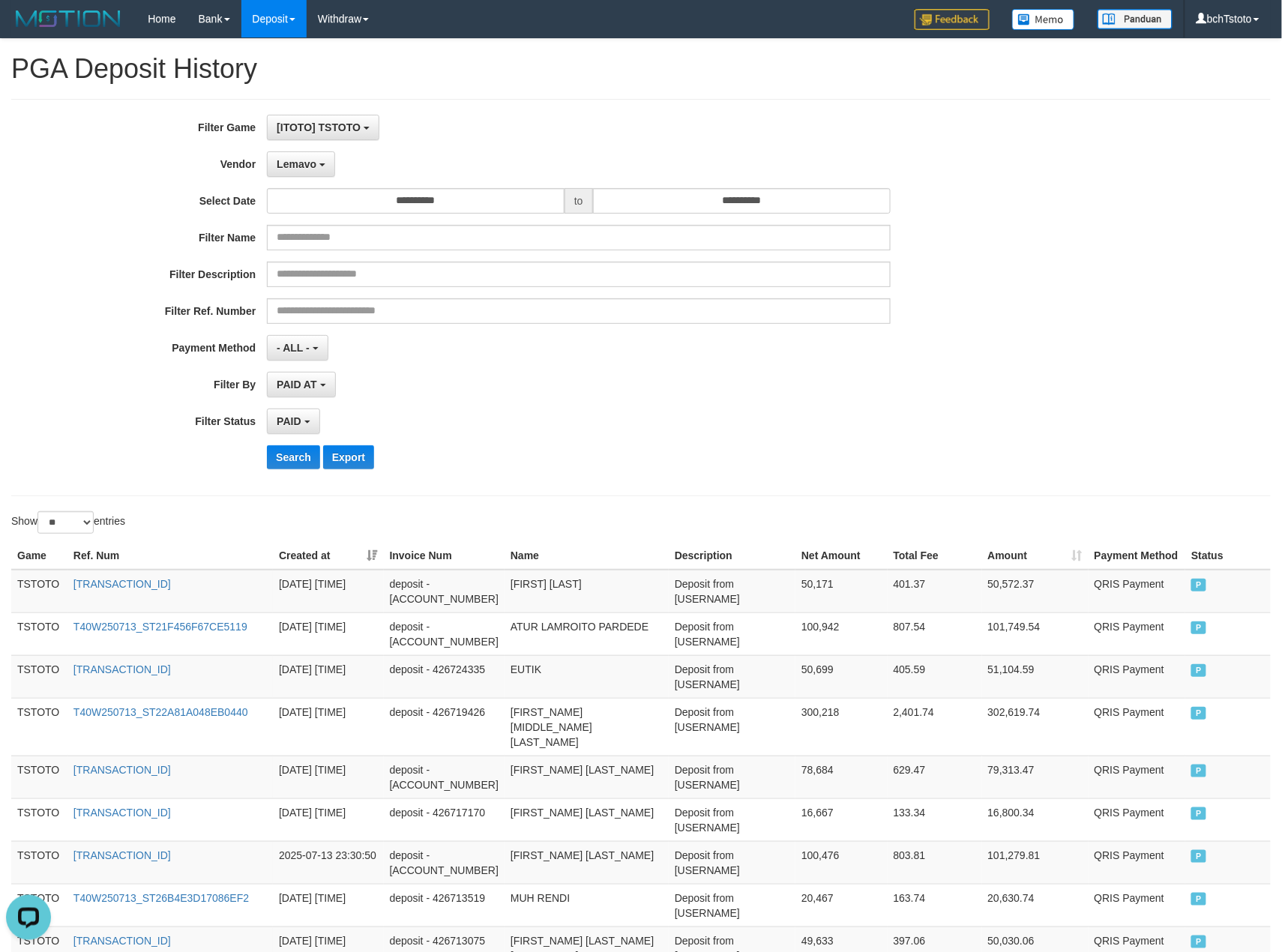 click on "Game Ref. Num Created at Invoice Num Name Description Rp. [AMOUNT] Rp. [AMOUNT] Rp. [AMOUNT] Payment Method Status
TSTOTO T40W250713_ST2DA4CE9530DF4F1 [DATE] [TIME] deposit - 426728102 [FIRST] [LAST] Deposit from [USERNAME] [AMOUNT] [AMOUNT] [AMOUNT] QRIS Payment P   TSTOTO T40W250713_ST21F456F67CE5119 [DATE] [TIME] deposit - 426725222 [FIRST] [LAST] [LAST] Deposit from [USERNAME] [AMOUNT] [AMOUNT] [AMOUNT] QRIS Payment P   TSTOTO T40W250713_ST24AB024338C024E [DATE] [TIME] deposit - 426724335 [FIRST] Deposit from [USERNAME] [AMOUNT] [AMOUNT] [AMOUNT] QRIS Payment P   TSTOTO T40W250713_ST22A81A048EB0440 [DATE] [TIME] deposit - 426719426 [FIRST] [LAST] [LAST] Deposit from [USERNAME] [AMOUNT] [AMOUNT] [AMOUNT] QRIS Payment P   TSTOTO T40W250713_ST22DB545374D0835 [DATE] [TIME] deposit - 426718169 [FIRST] [LAST] Deposit from [USERNAME] [AMOUNT] [AMOUNT] [AMOUNT] QRIS Payment" at bounding box center [641, 1088] 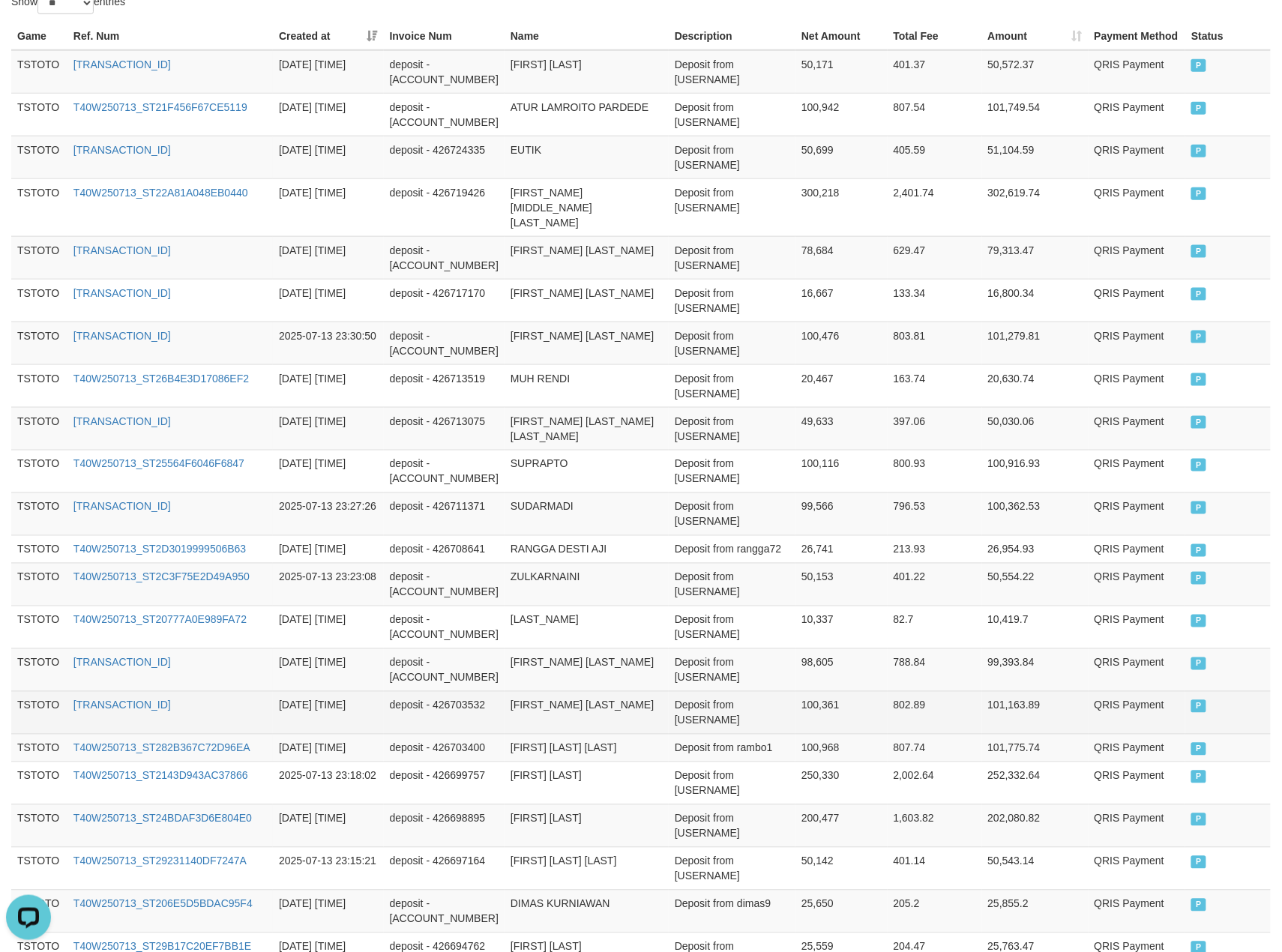 scroll, scrollTop: 558, scrollLeft: 0, axis: vertical 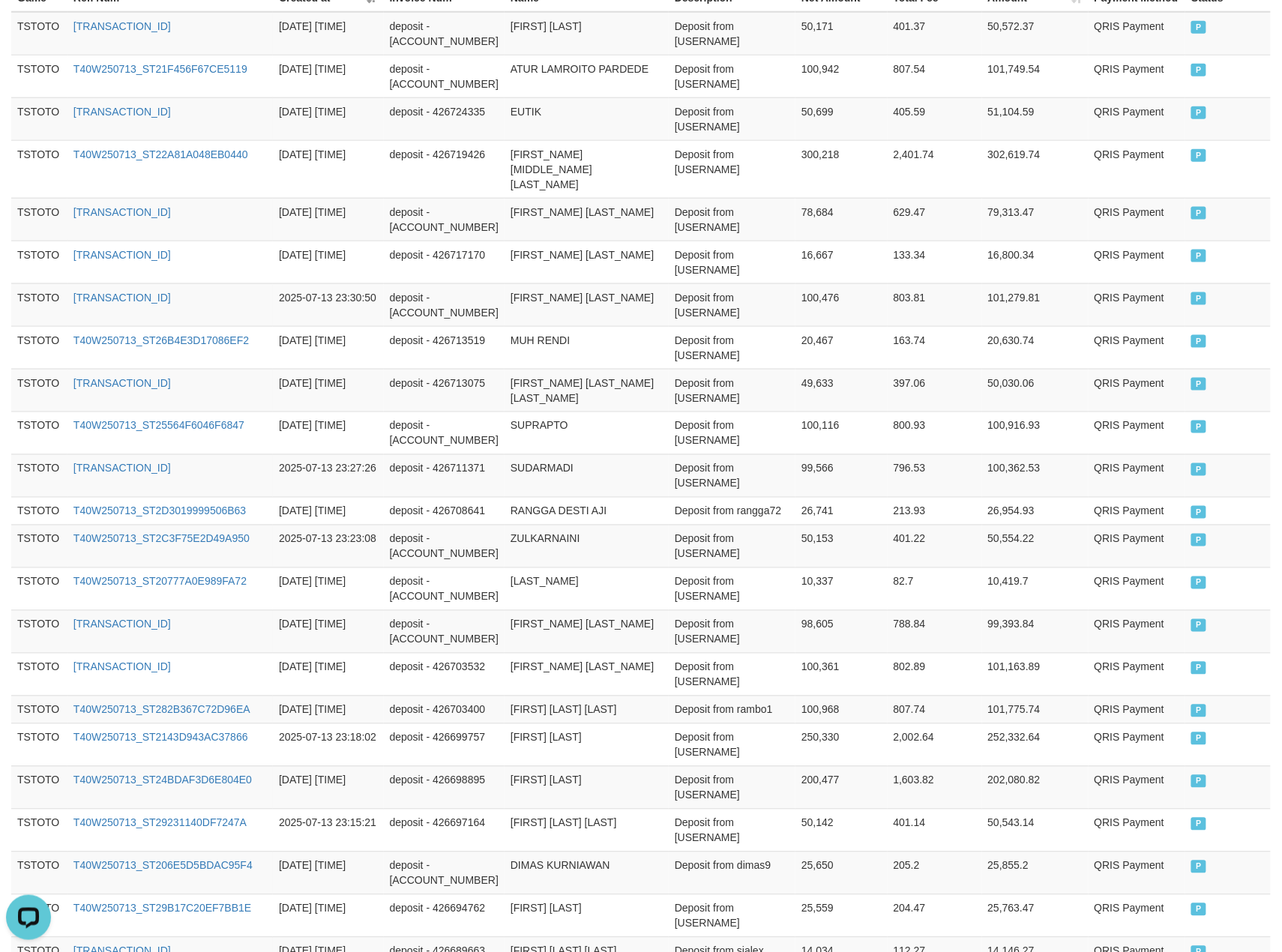 click on "Showing 1 to 25 of 52 entries" at bounding box center [267, 1093] 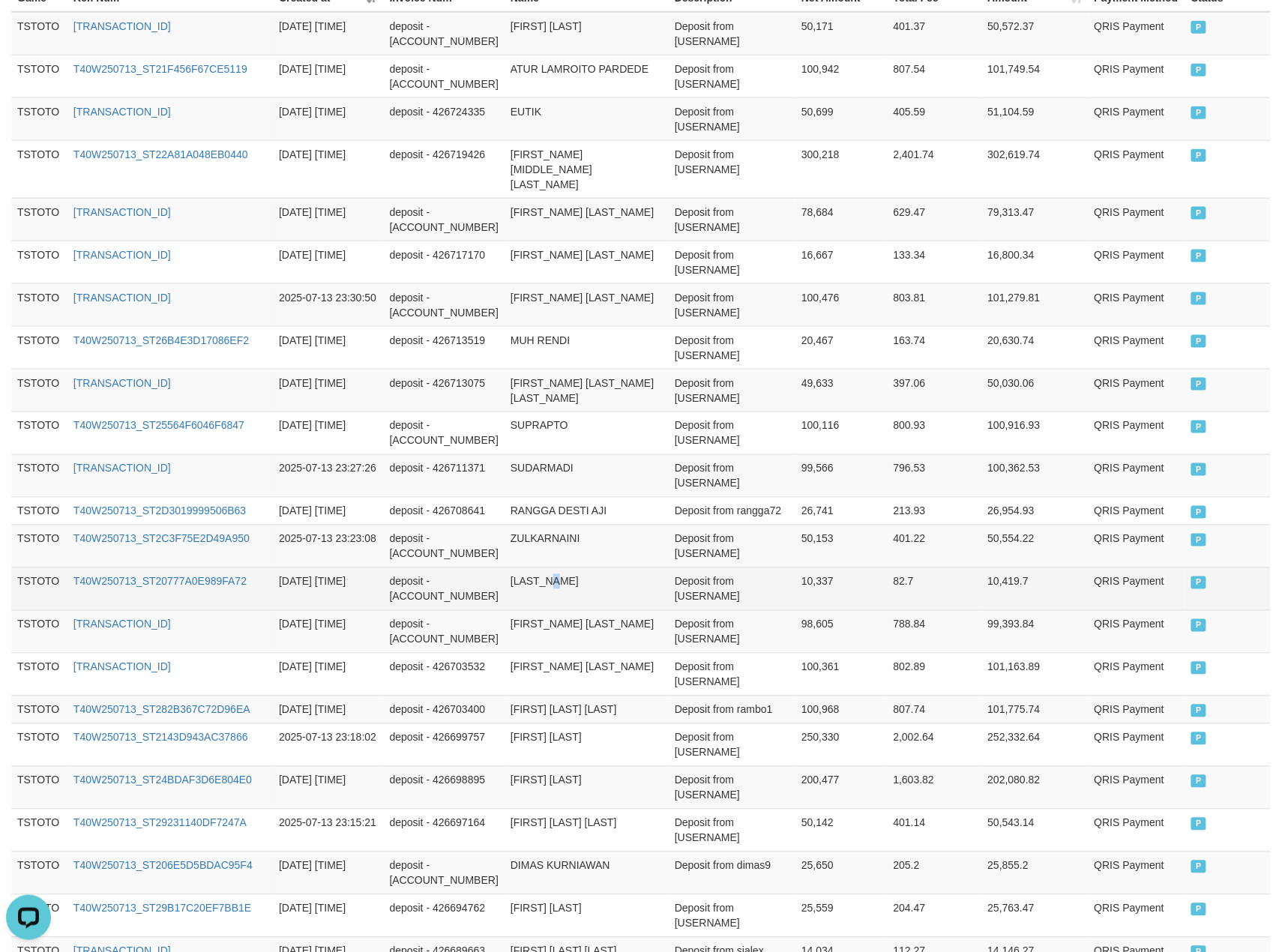 click on "[LAST_NAME]" at bounding box center [586, 588] 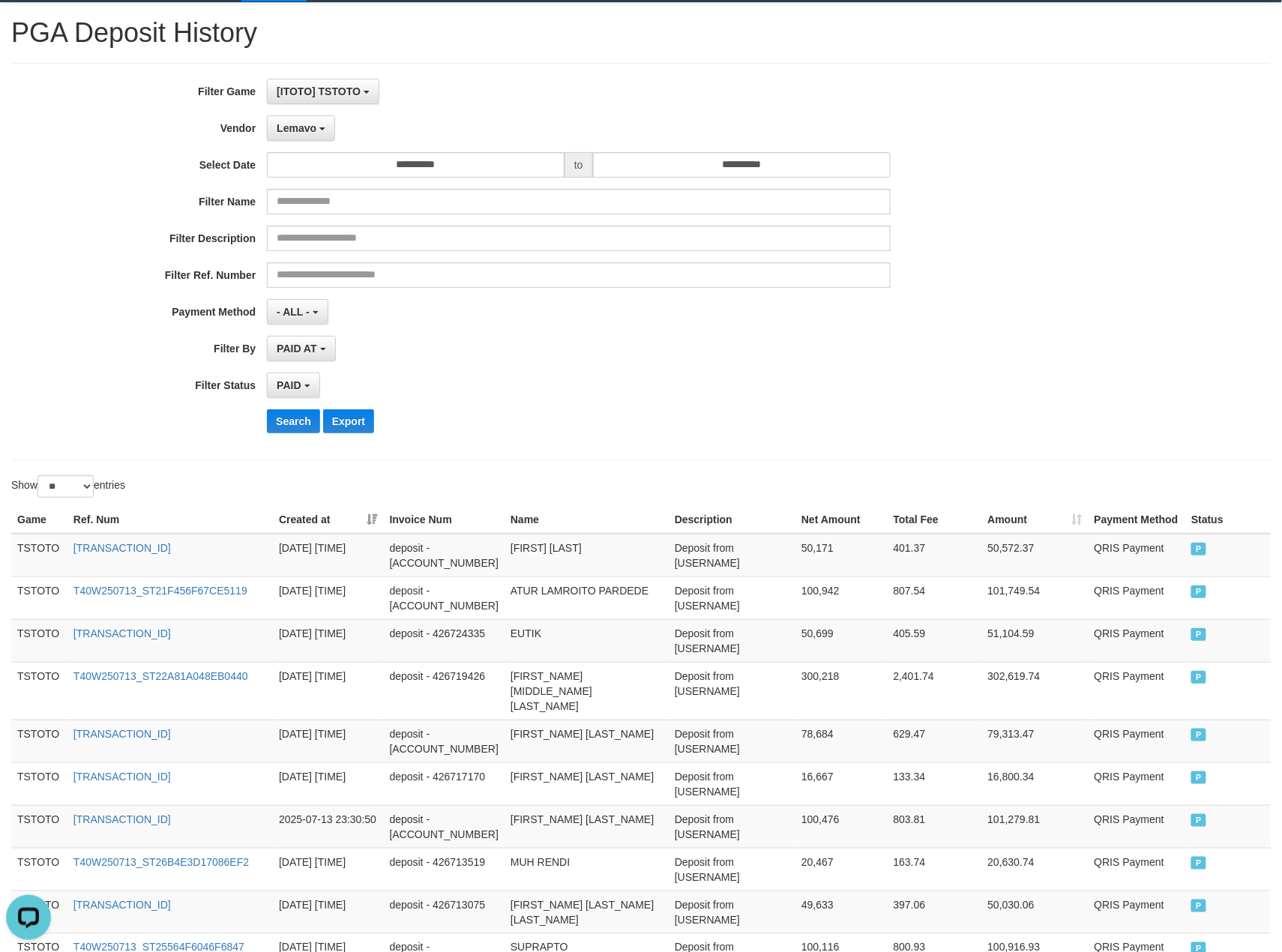 scroll, scrollTop: 0, scrollLeft: 0, axis: both 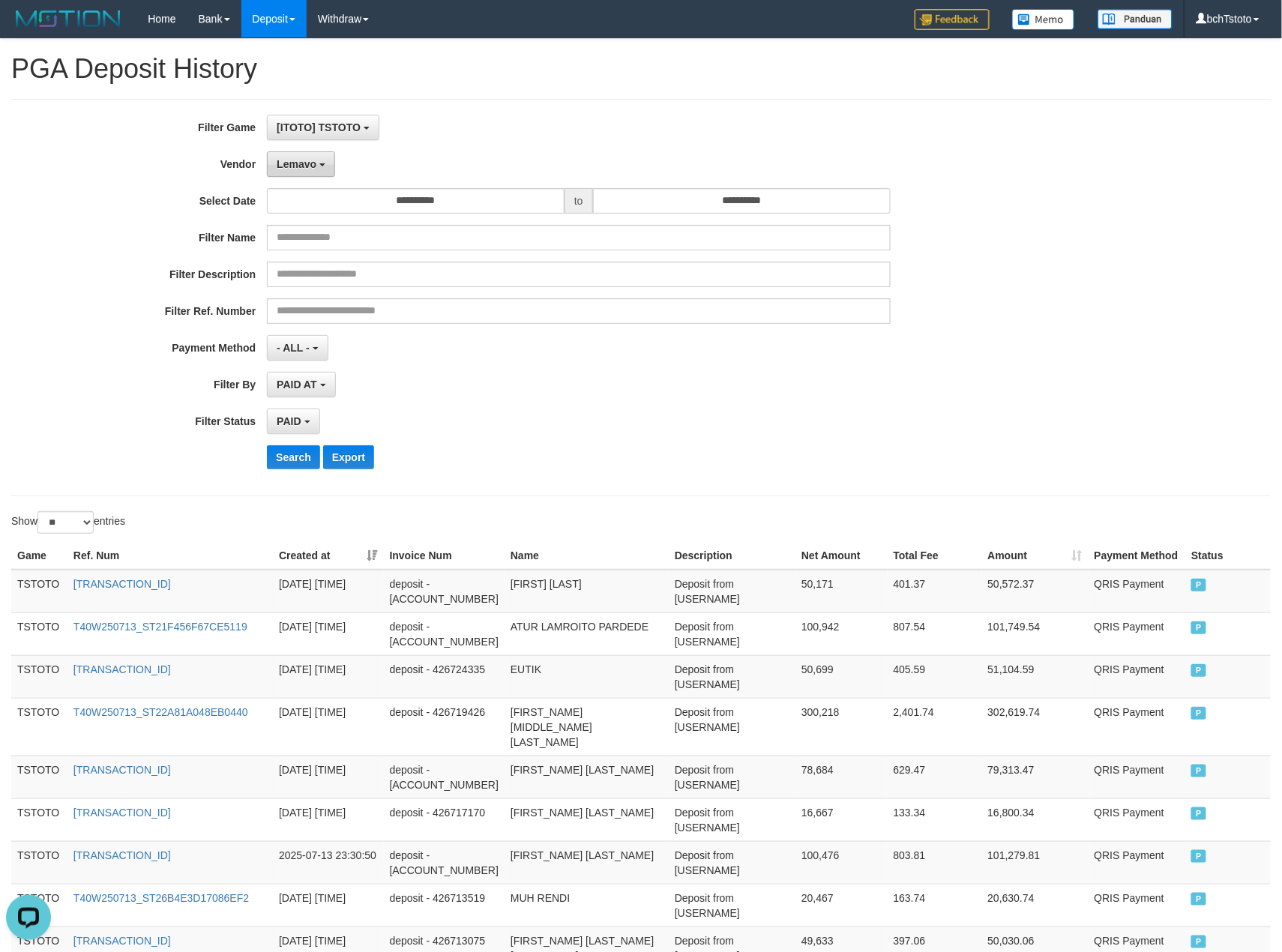 click on "Lemavo" at bounding box center [296, 164] 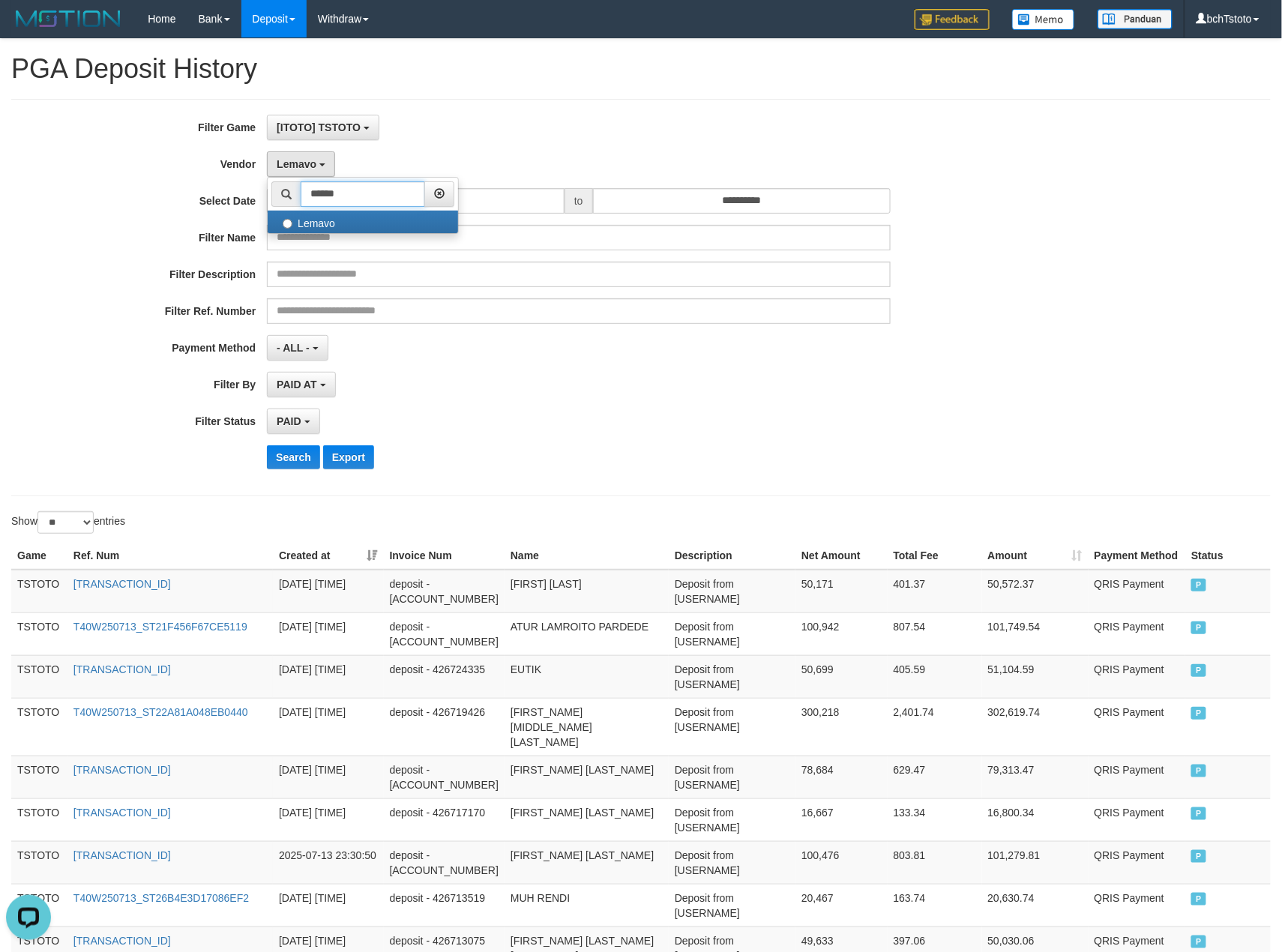 click on "******" at bounding box center (363, 194) 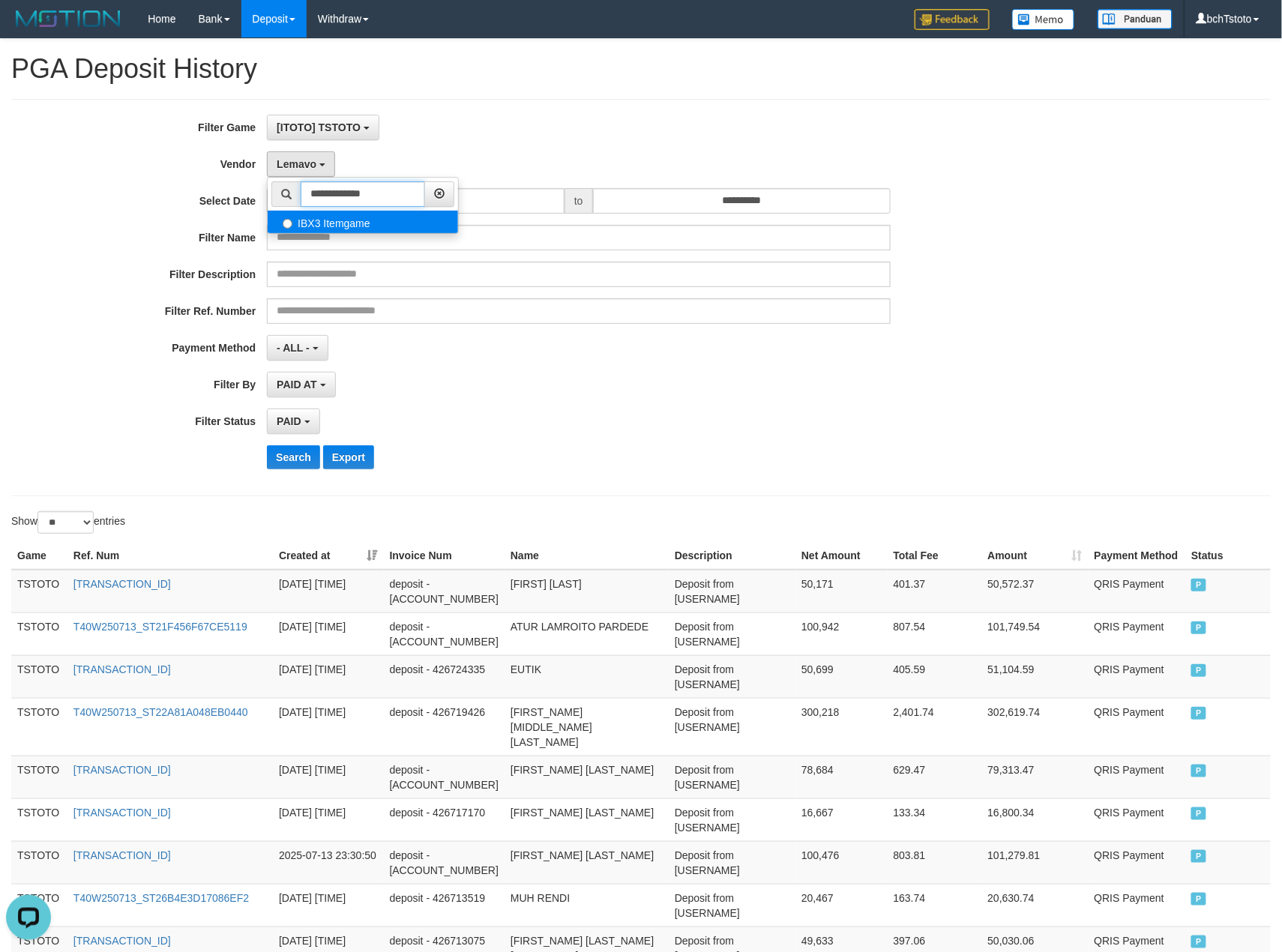 type on "**********" 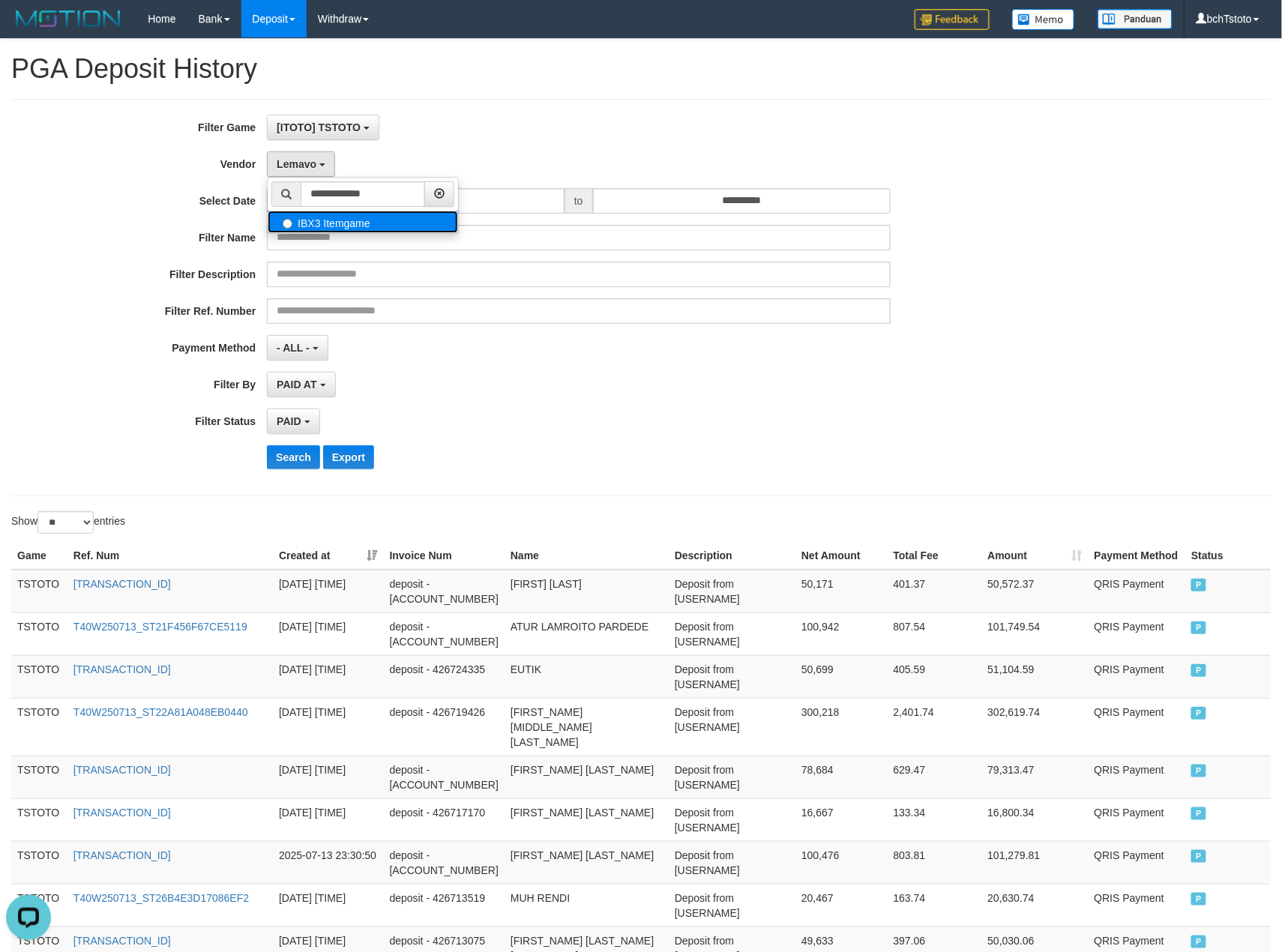 click on "IBX3 Itemgame" at bounding box center [363, 222] 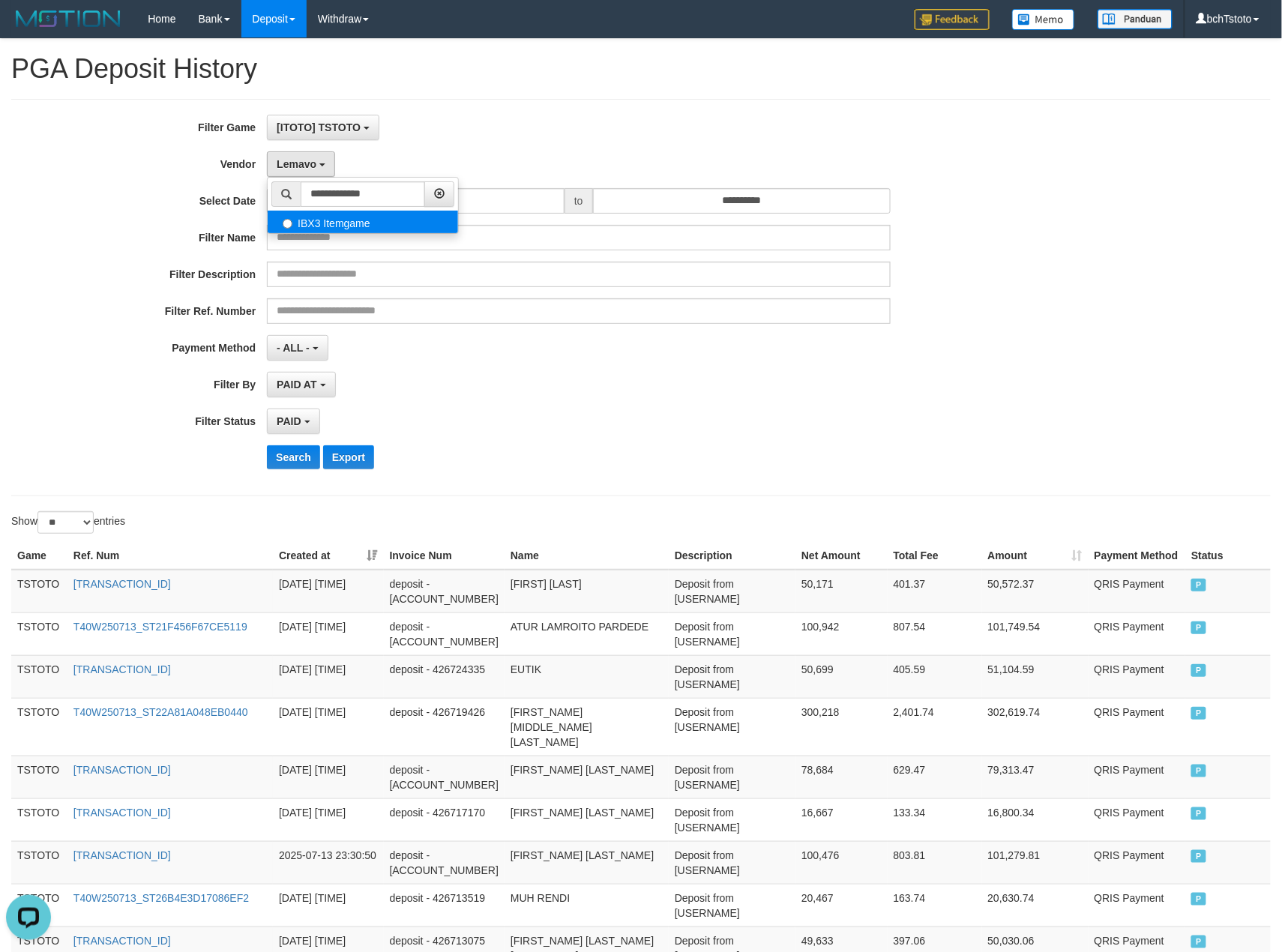 select on "**********" 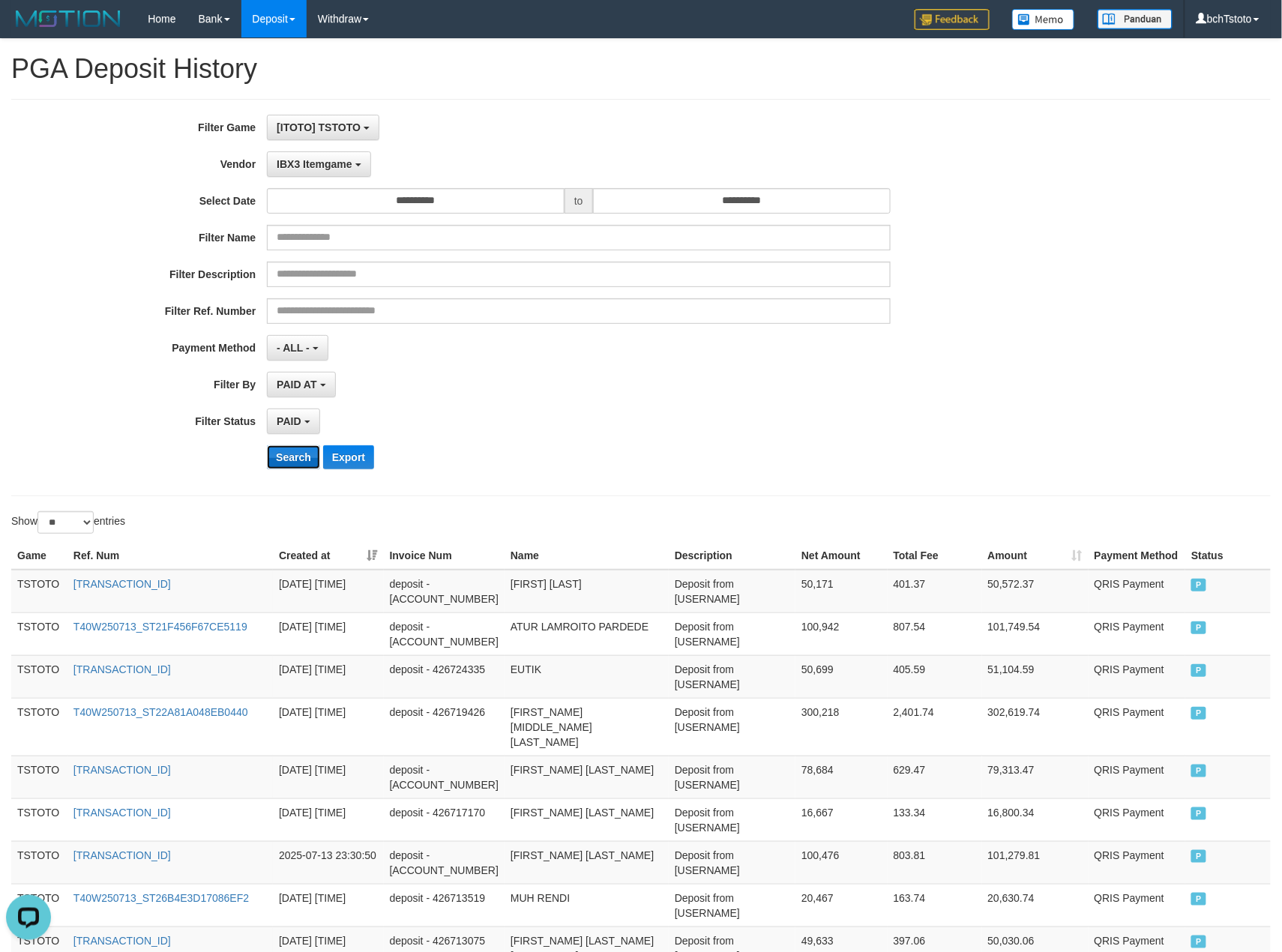 click on "Search" at bounding box center (293, 457) 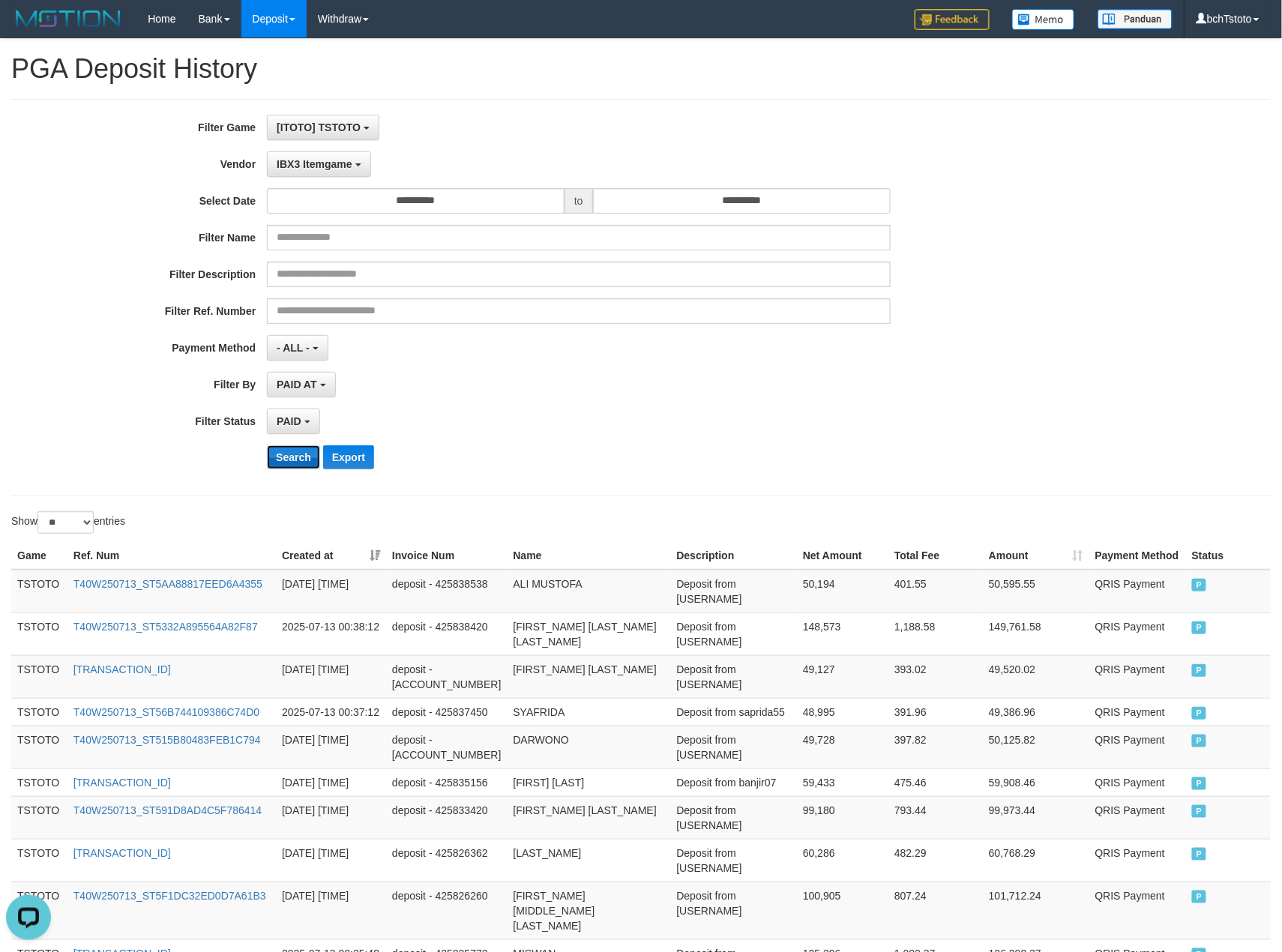 click on "Search" at bounding box center (293, 457) 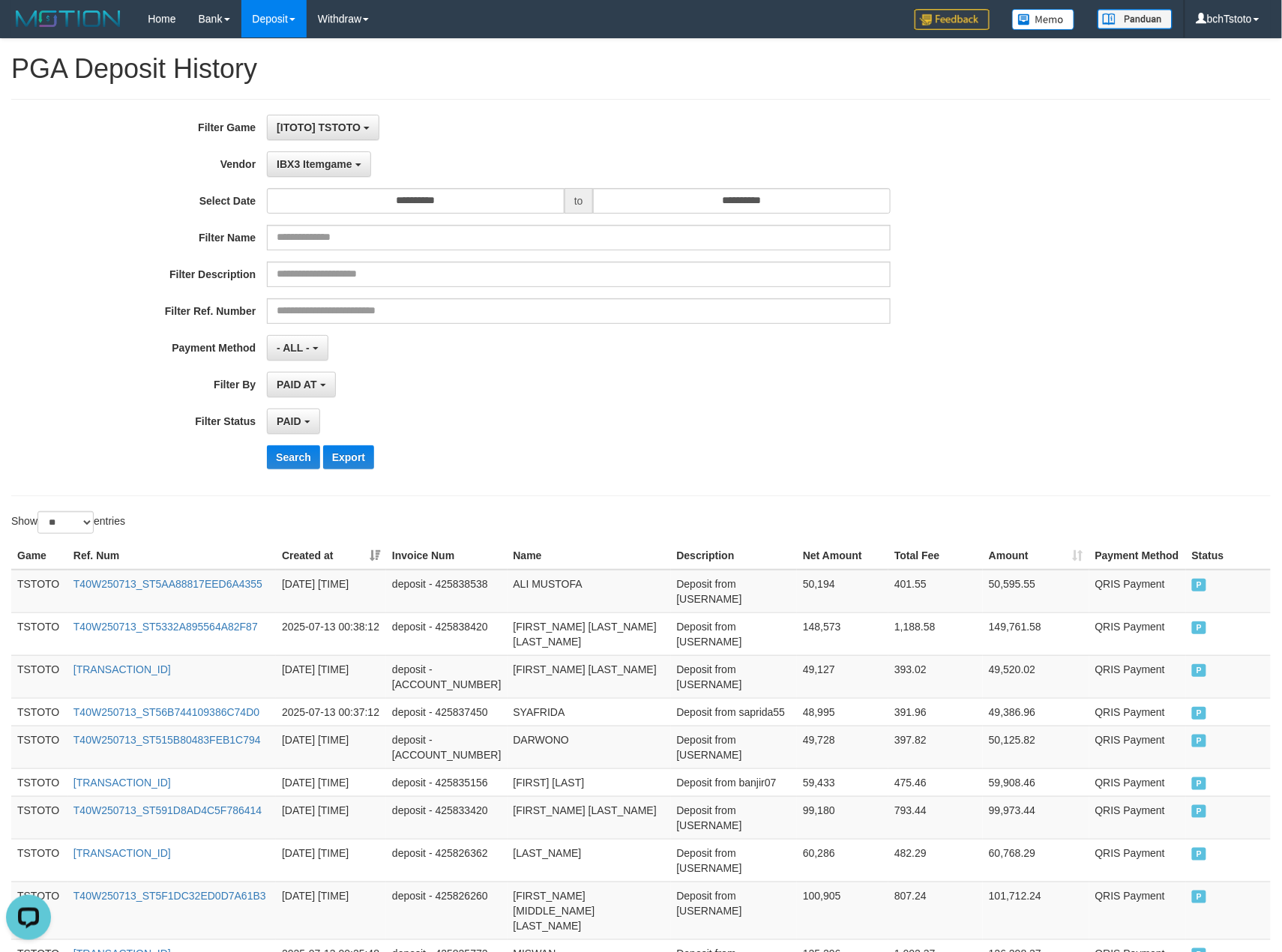click on "Invoice Num" at bounding box center [446, 555] 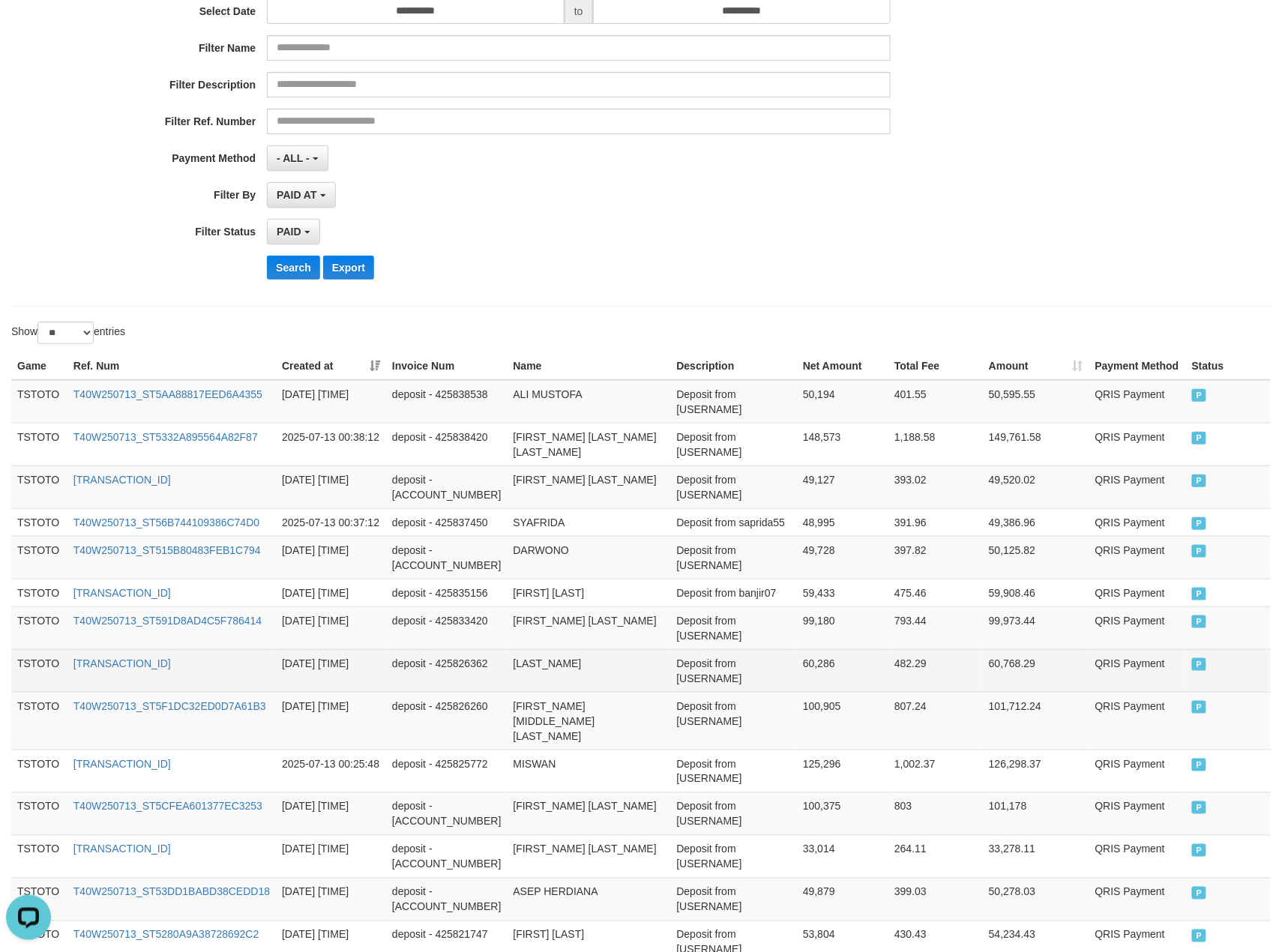 scroll, scrollTop: 231, scrollLeft: 0, axis: vertical 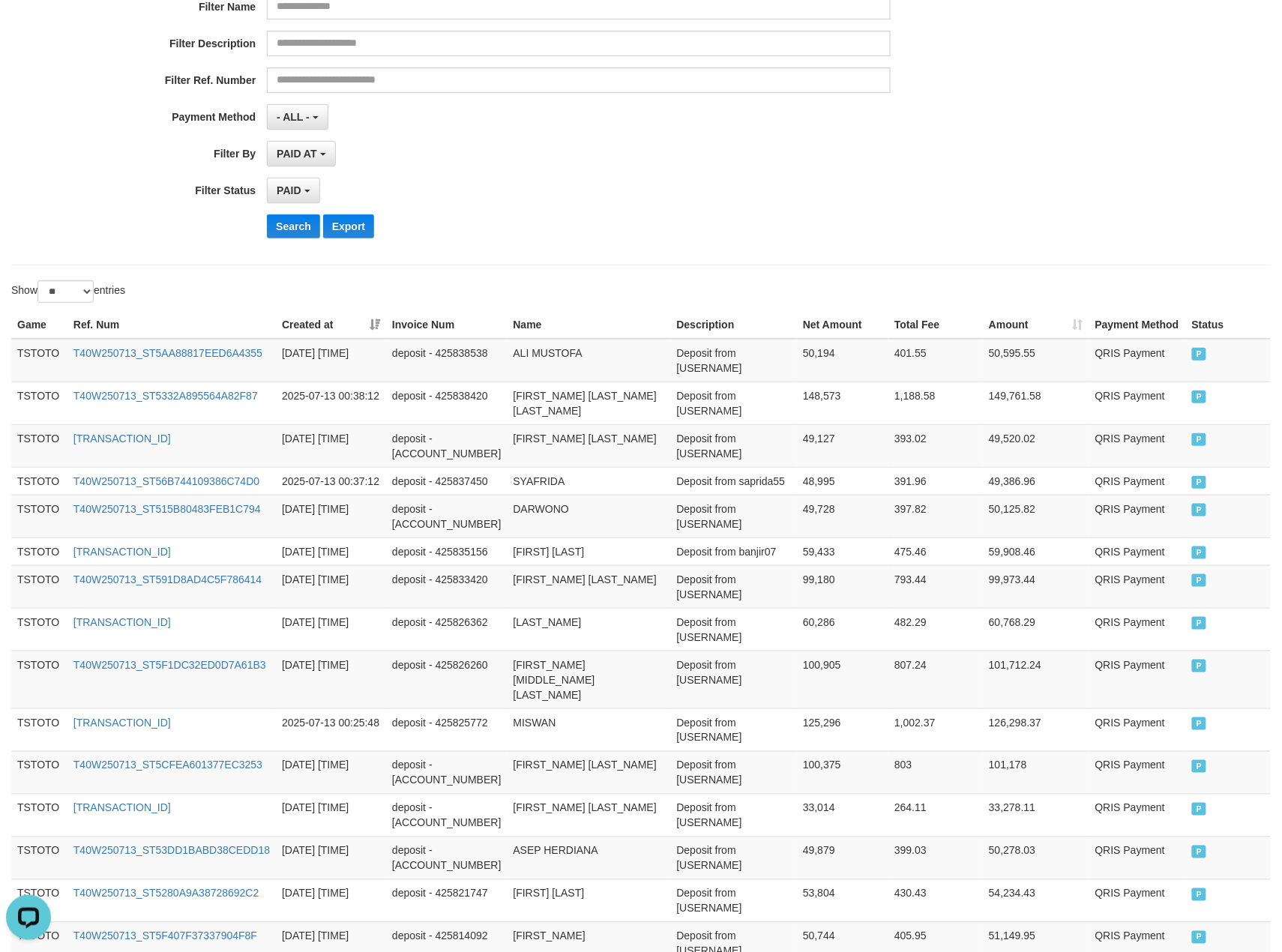 click on "Showing 1 to 16 of 16 entries" at bounding box center [267, 1050] 